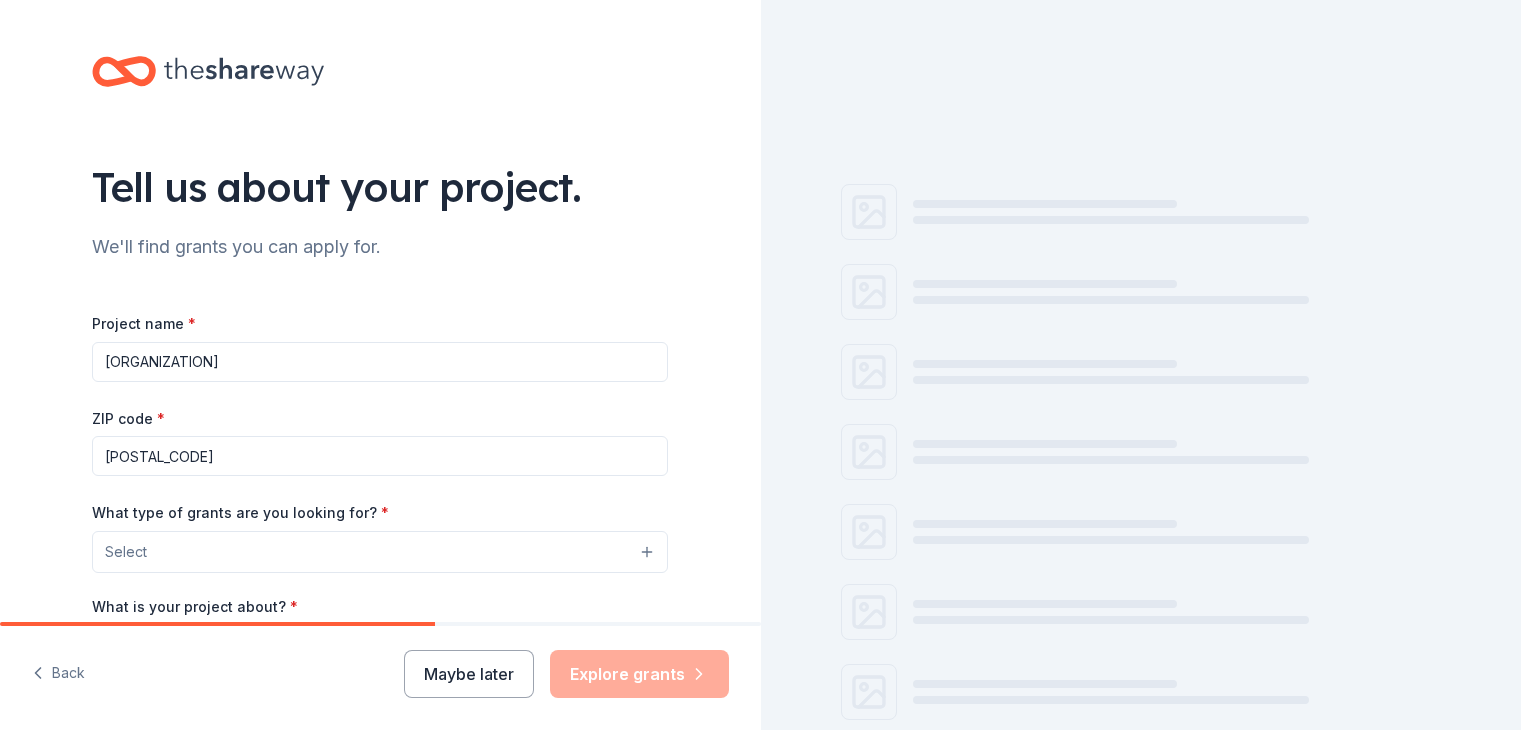 scroll, scrollTop: 0, scrollLeft: 0, axis: both 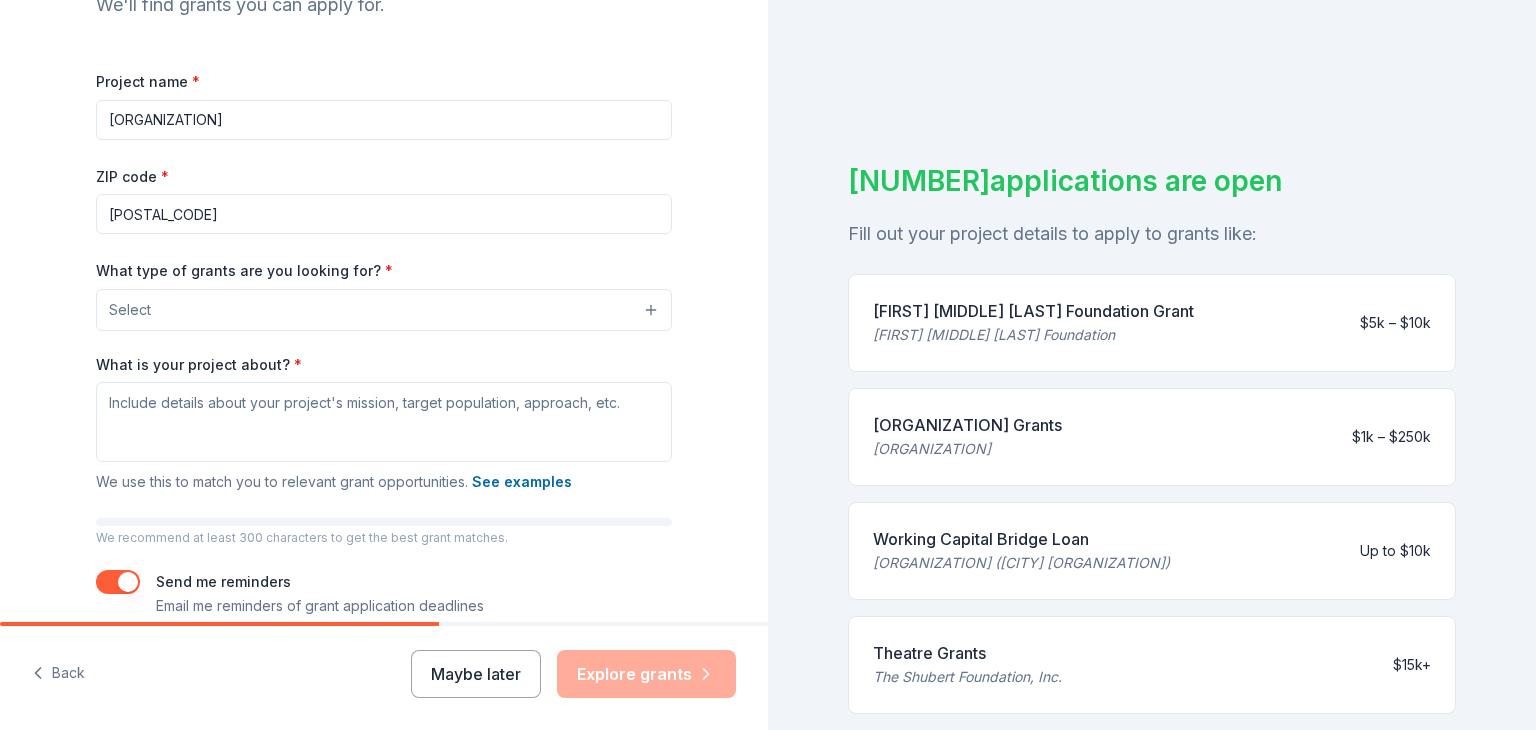 click on "Select" at bounding box center [384, 310] 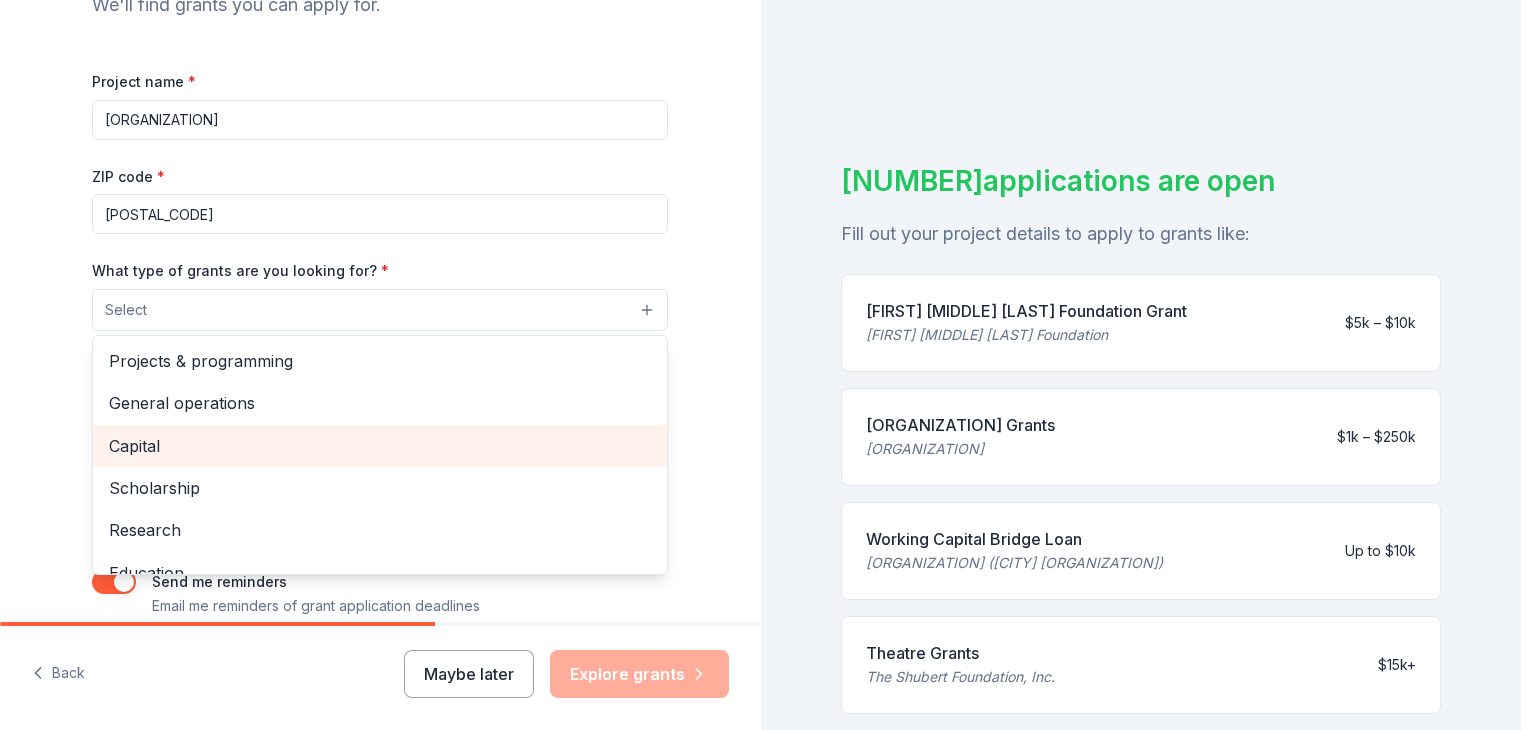 click on "Capital" at bounding box center (380, 446) 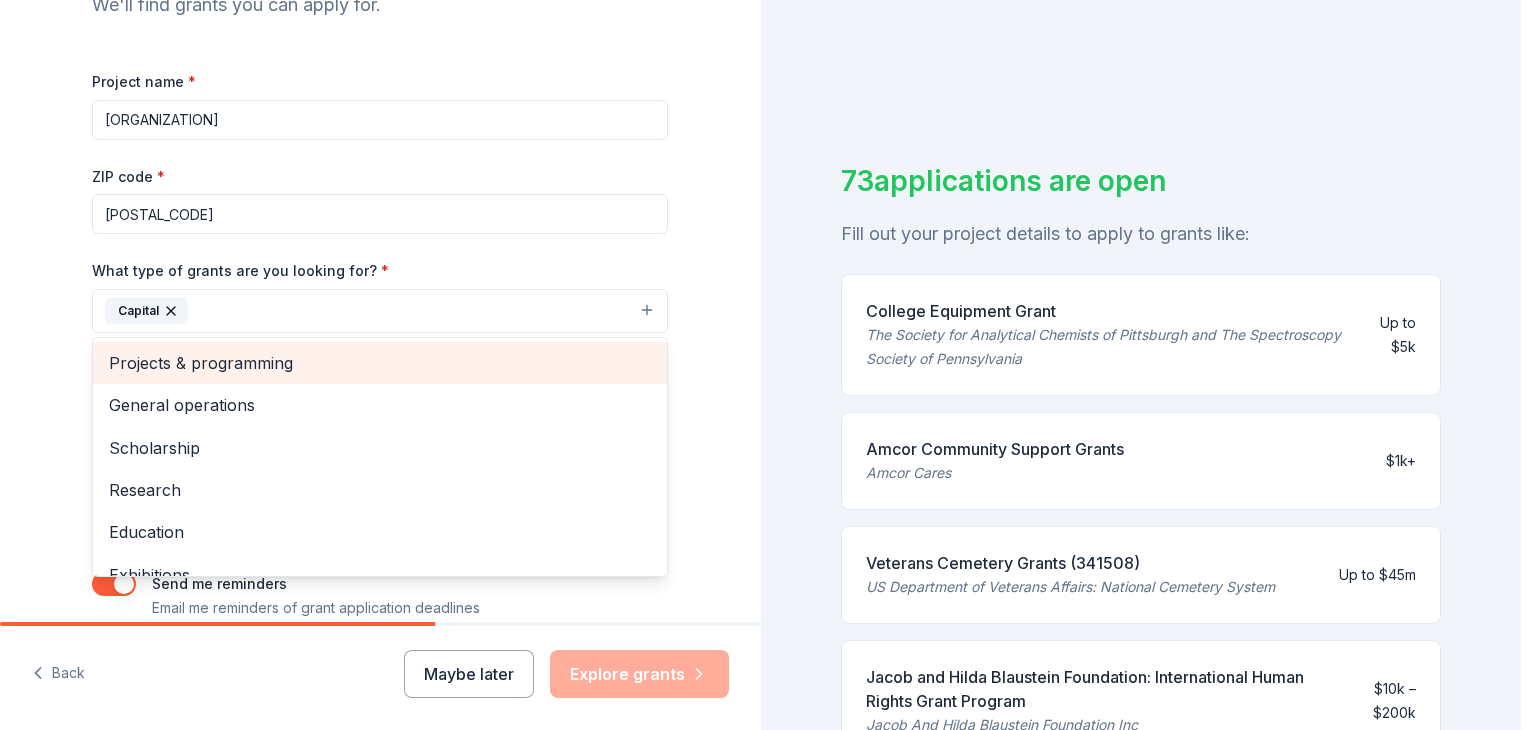 click on "Projects & programming" at bounding box center (380, 363) 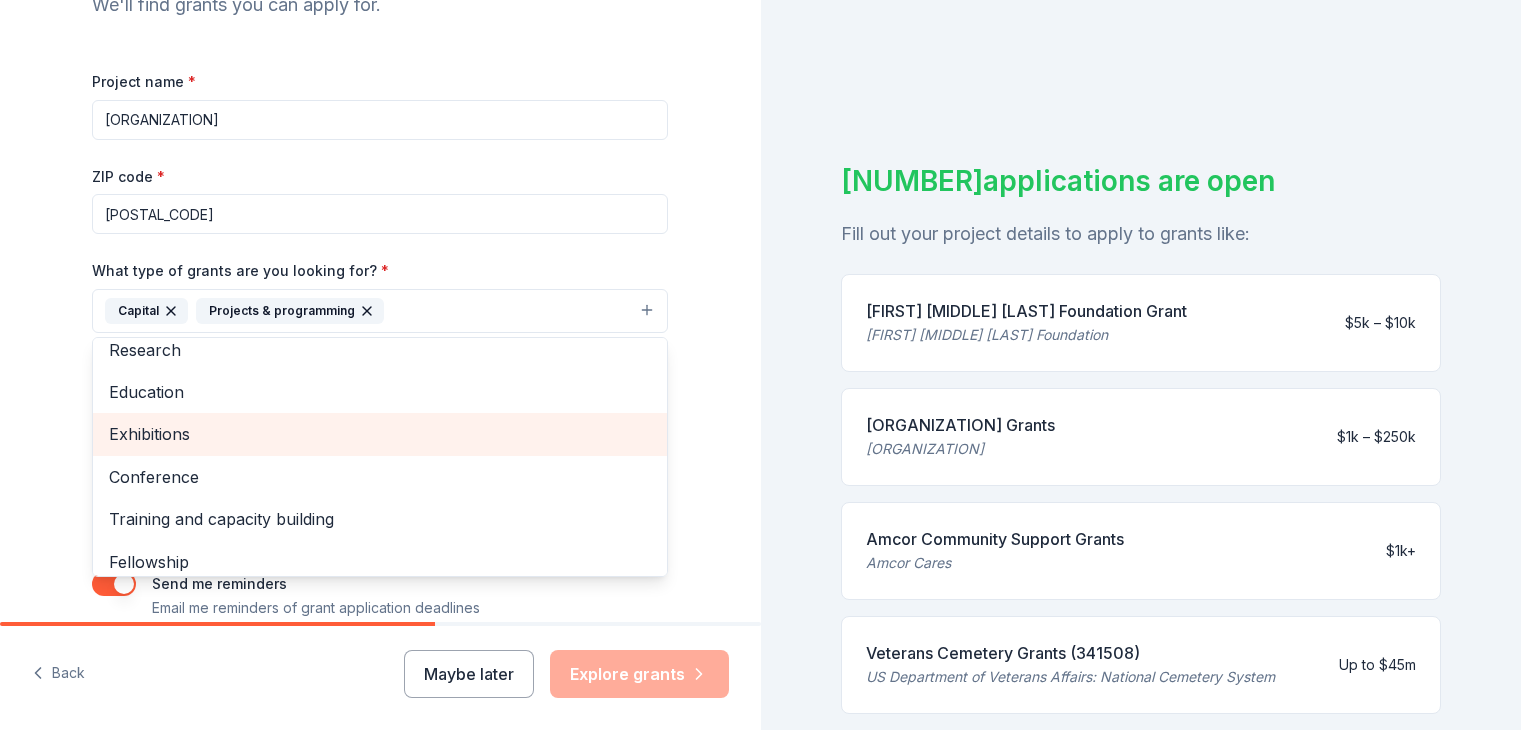 scroll, scrollTop: 90, scrollLeft: 0, axis: vertical 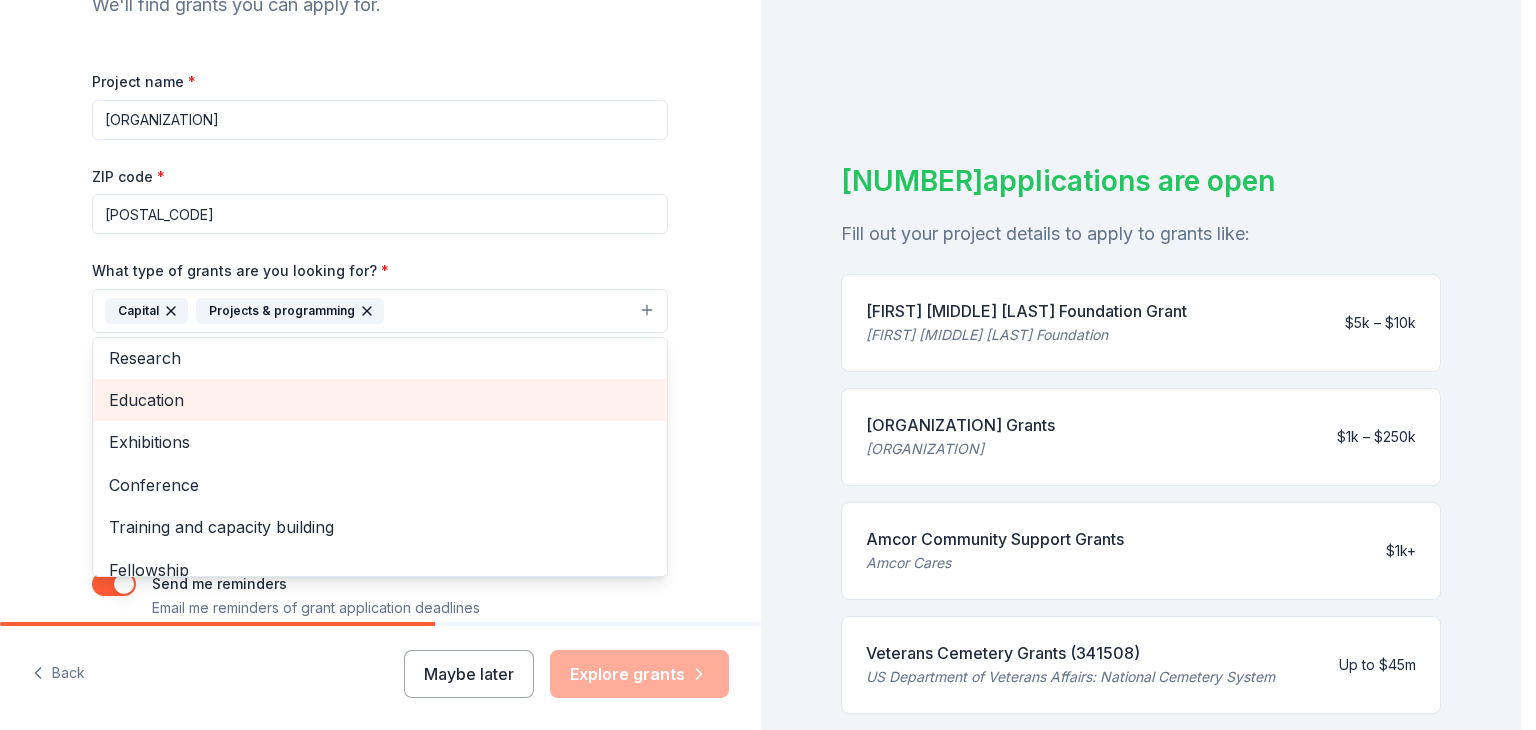 click on "Education" at bounding box center (380, 400) 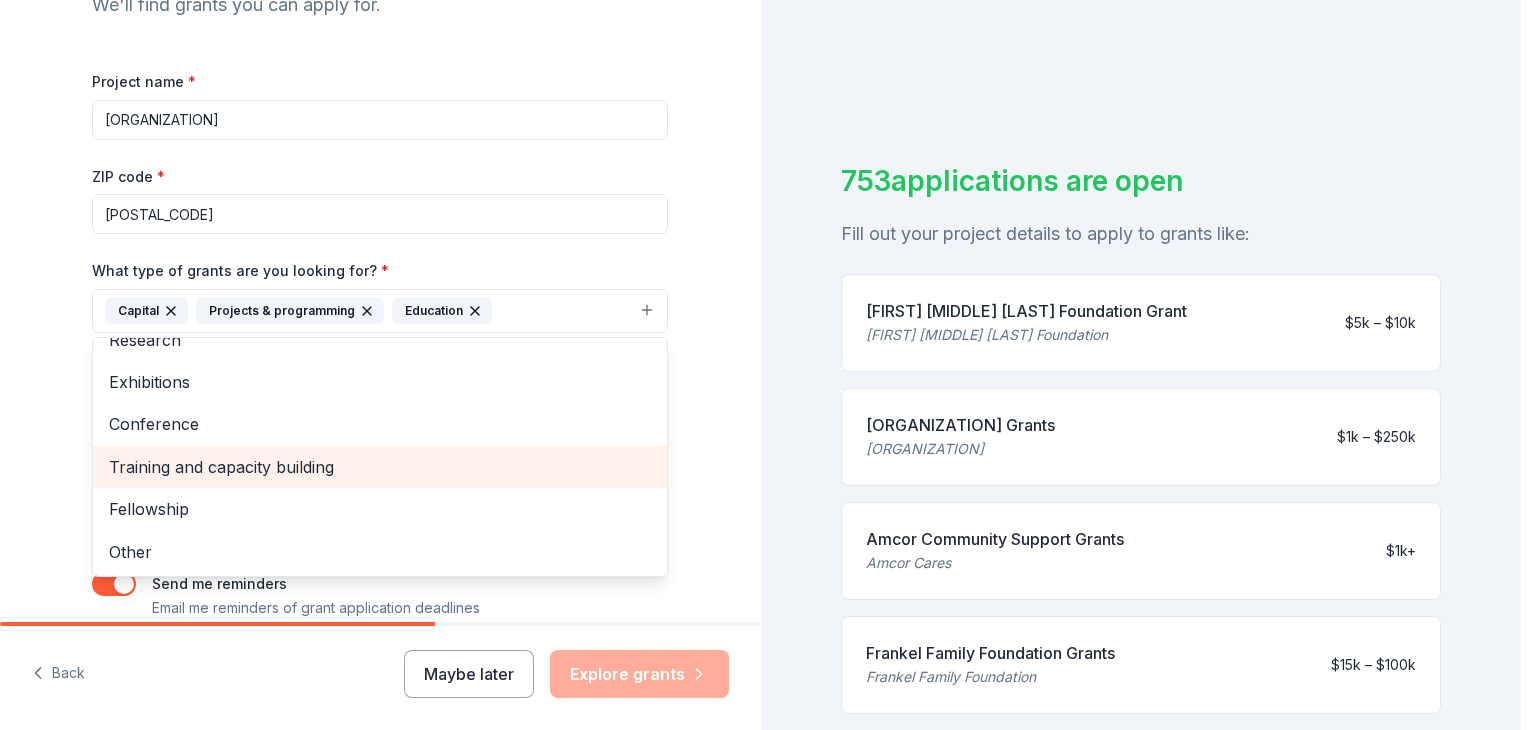 click on "Training and capacity building" at bounding box center [380, 467] 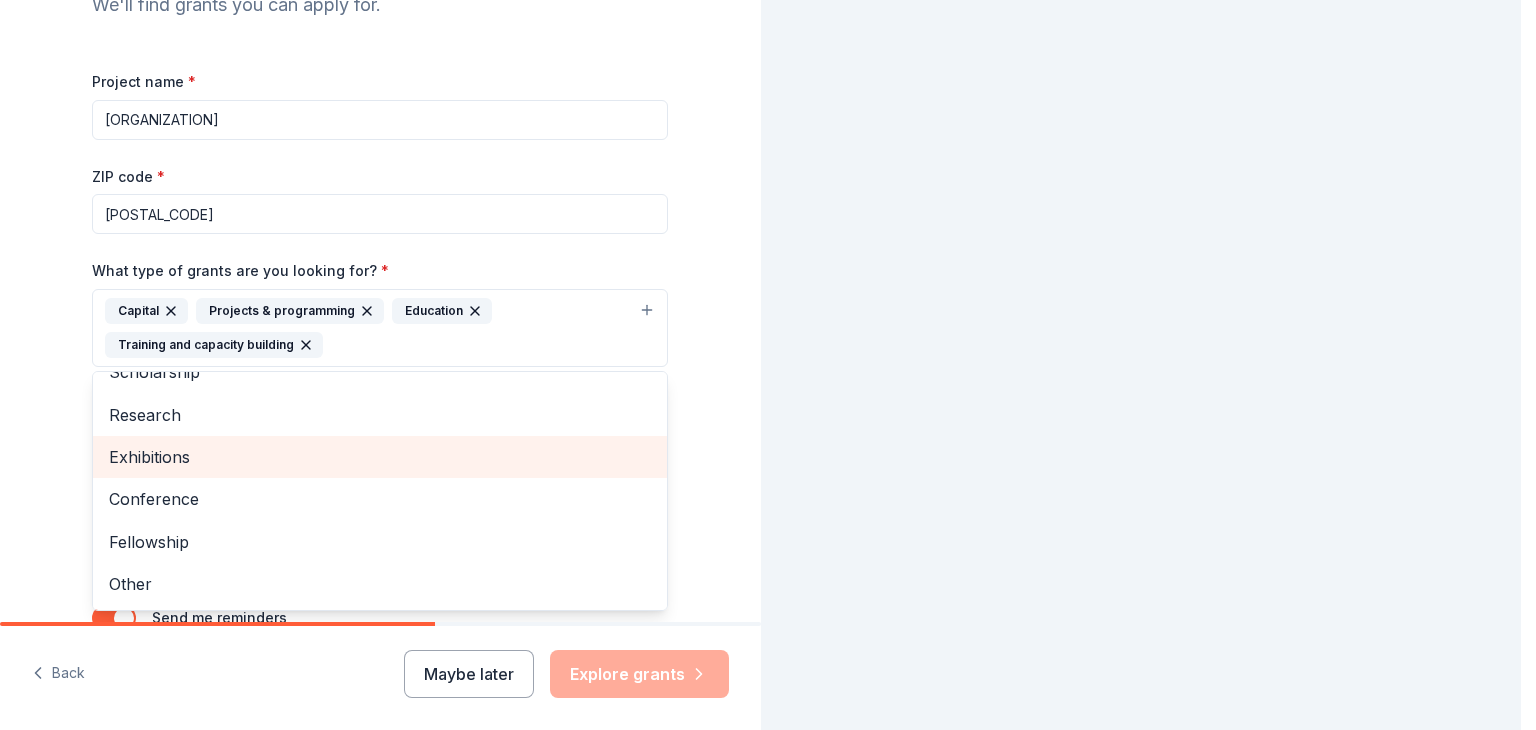 scroll, scrollTop: 66, scrollLeft: 0, axis: vertical 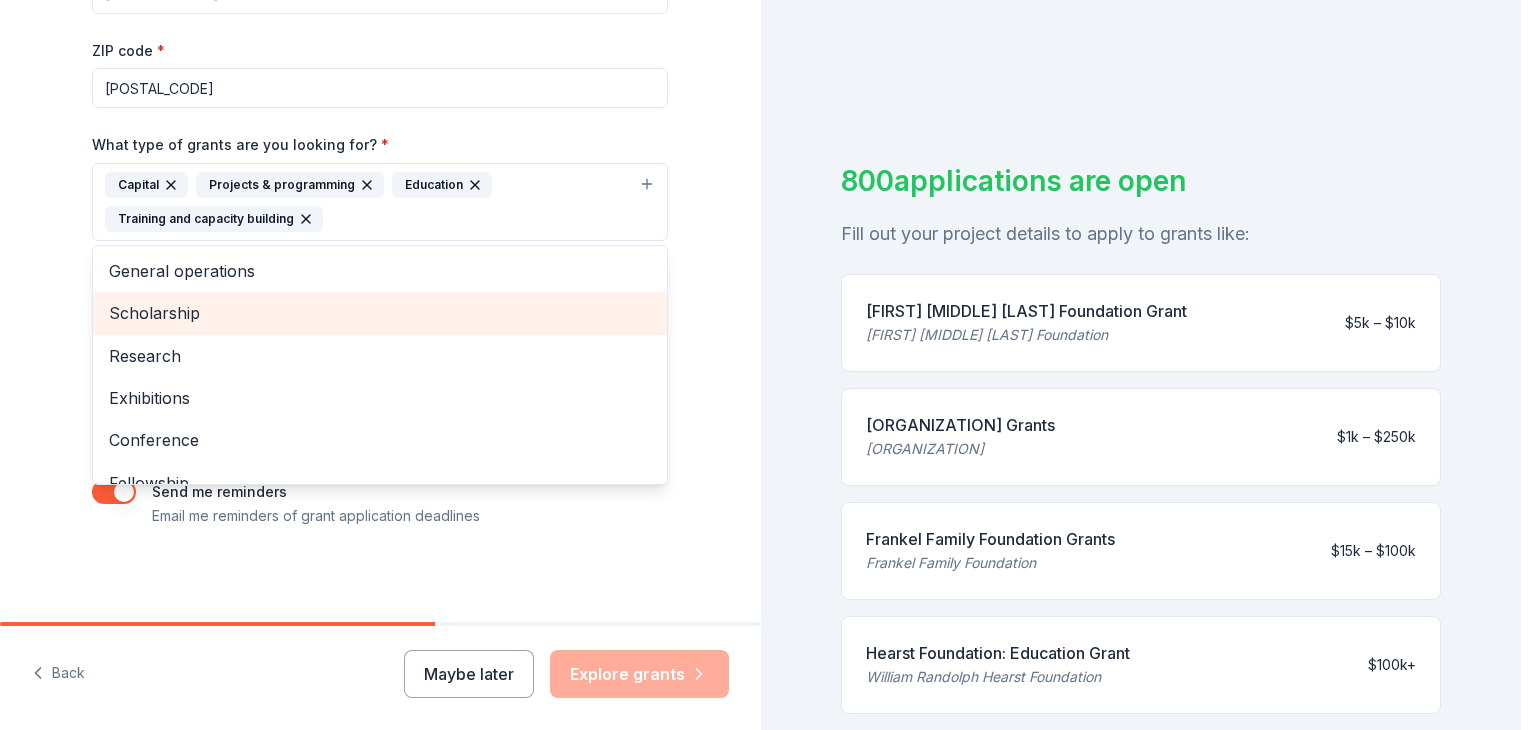 click on "Scholarship" at bounding box center (380, 313) 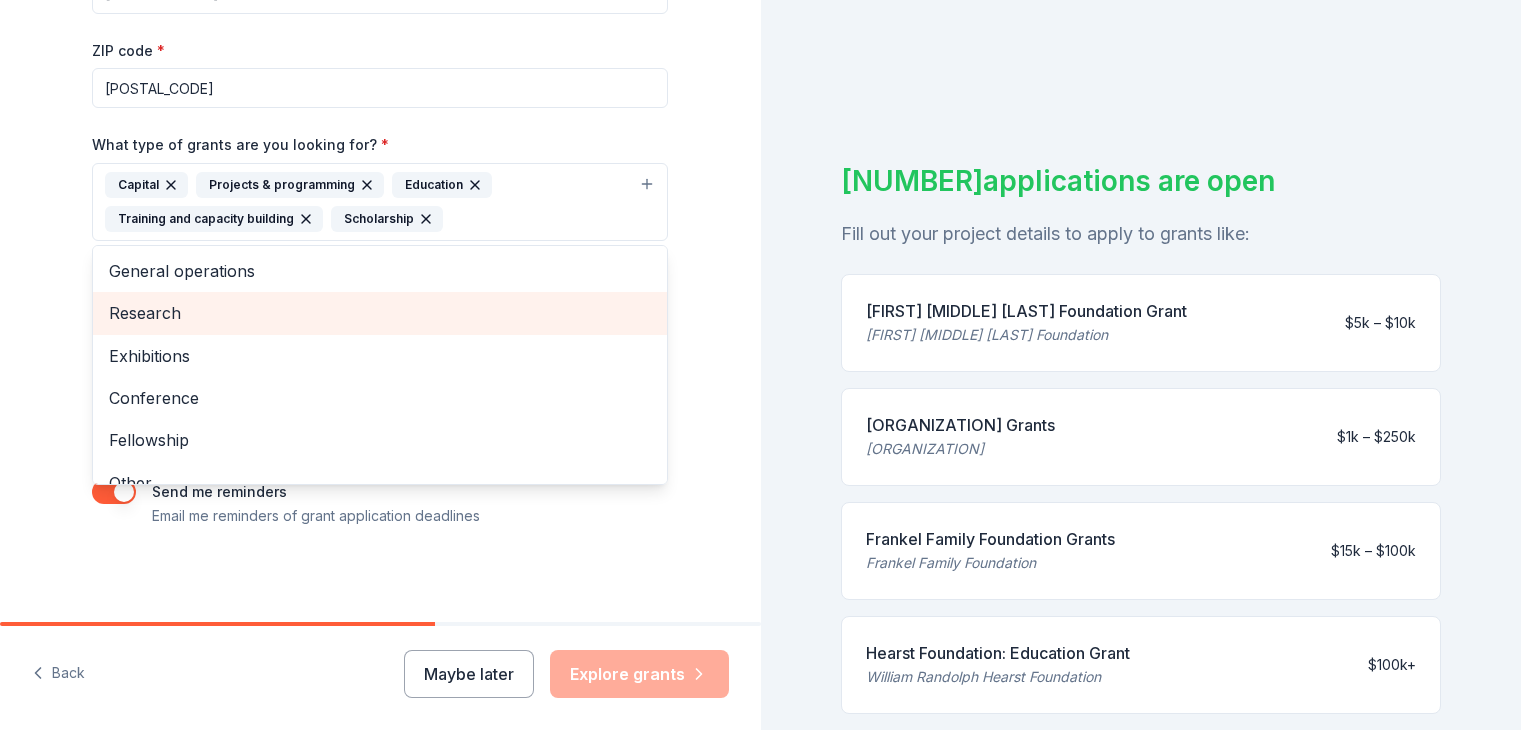 click on "Research" at bounding box center [380, 313] 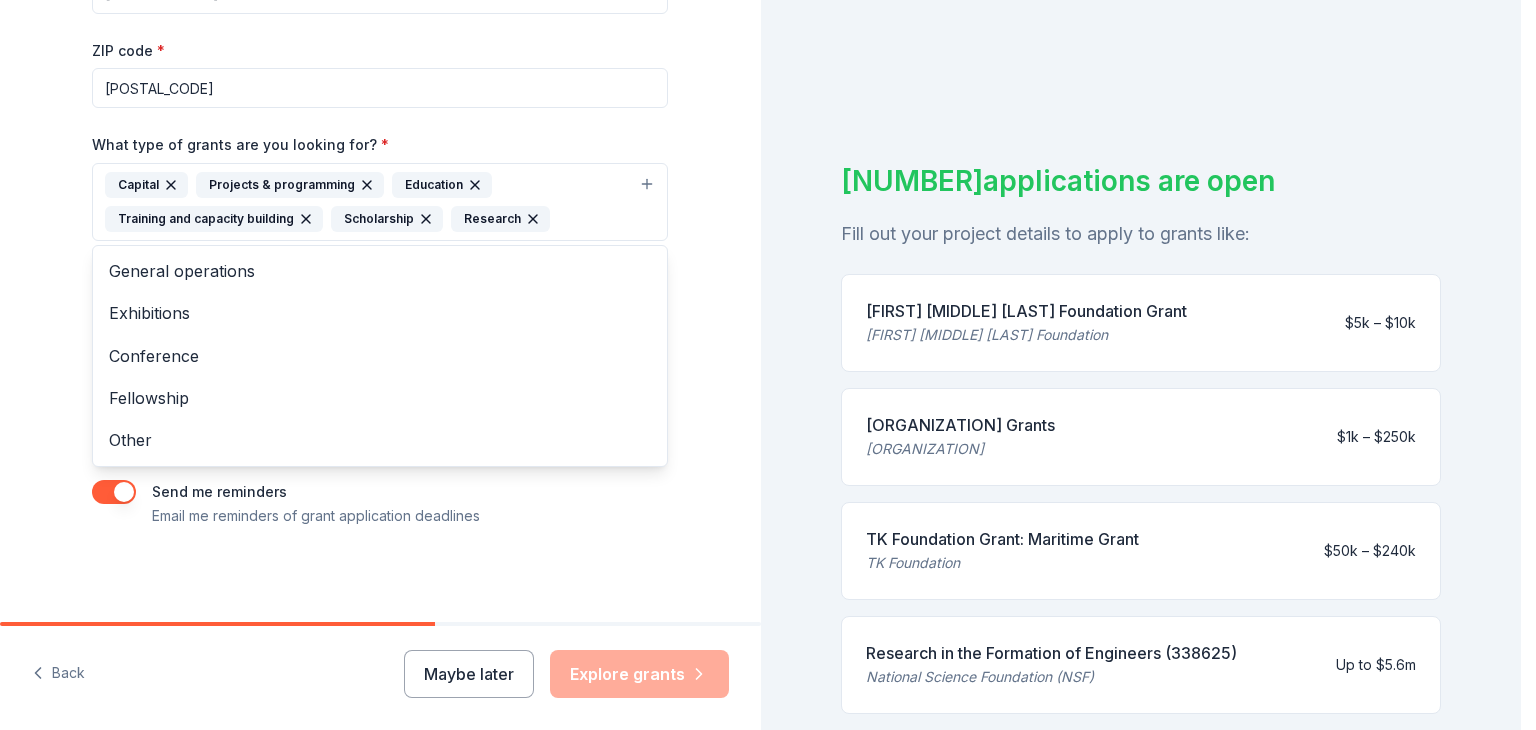 click on "Tell us about your project. We'll find grants you can apply for. Project name * Jobs for Cincinnati Graduates ZIP code * 45231 What type of grants are you looking for? * Capital Projects & programming Education Training and capacity building Scholarship Research General operations Exhibitions Conference Fellowship Other What is your project about? * We use this to match you to relevant grant opportunities.   See examples We recommend at least 300 characters to get the best grant matches. Send me reminders Email me reminders of grant application deadlines" at bounding box center [380, 128] 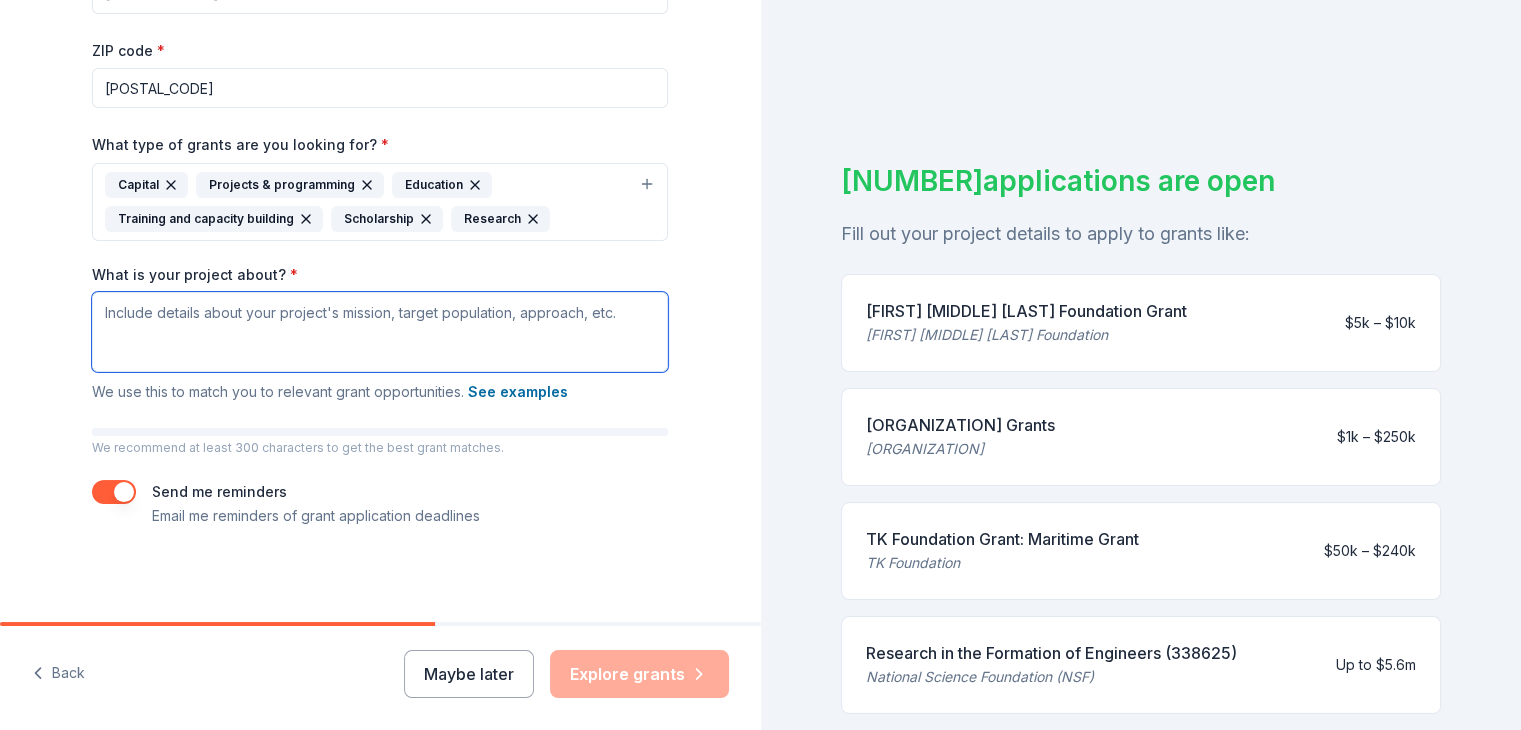 click on "What is your project about? *" at bounding box center [380, 332] 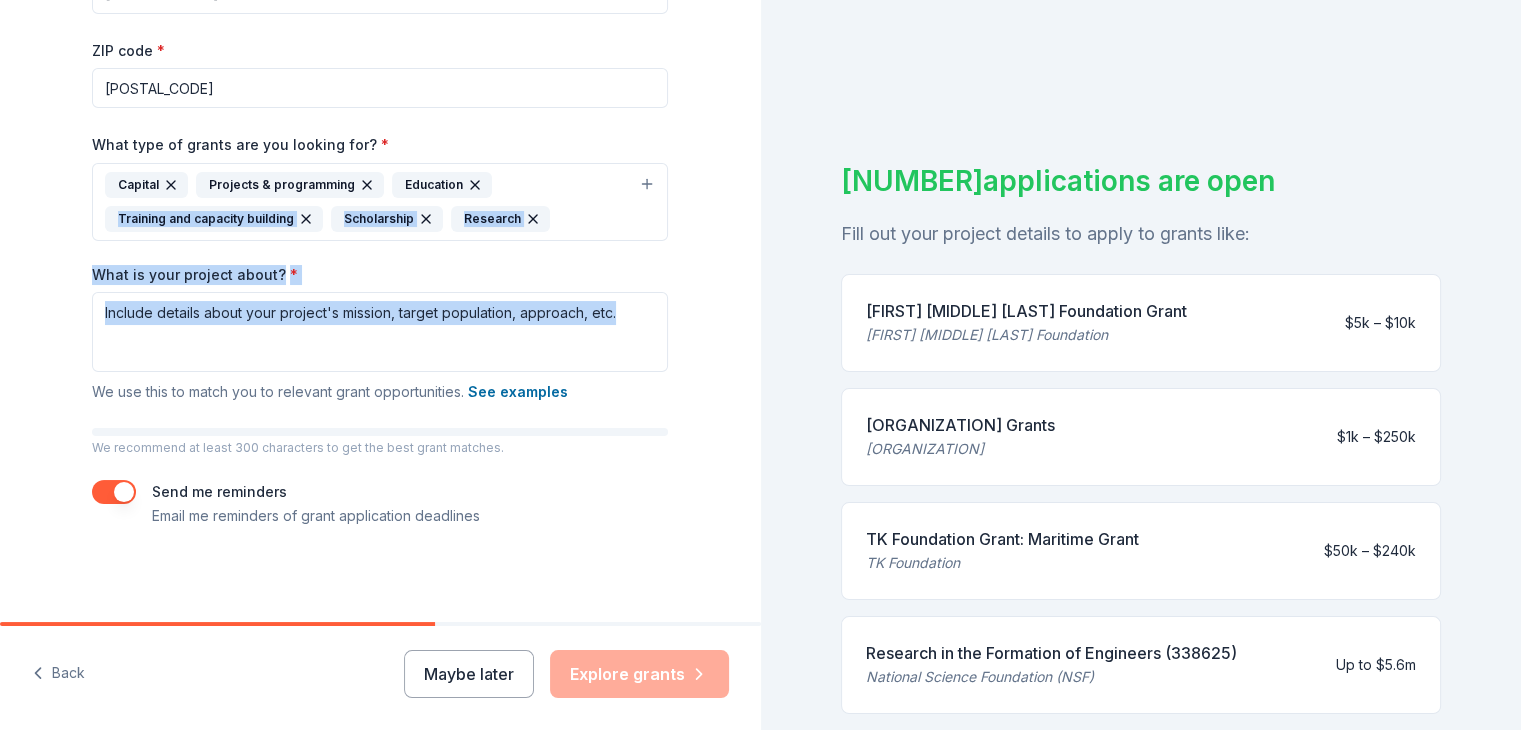 drag, startPoint x: 685, startPoint y: 349, endPoint x: 0, endPoint y: 183, distance: 704.8269 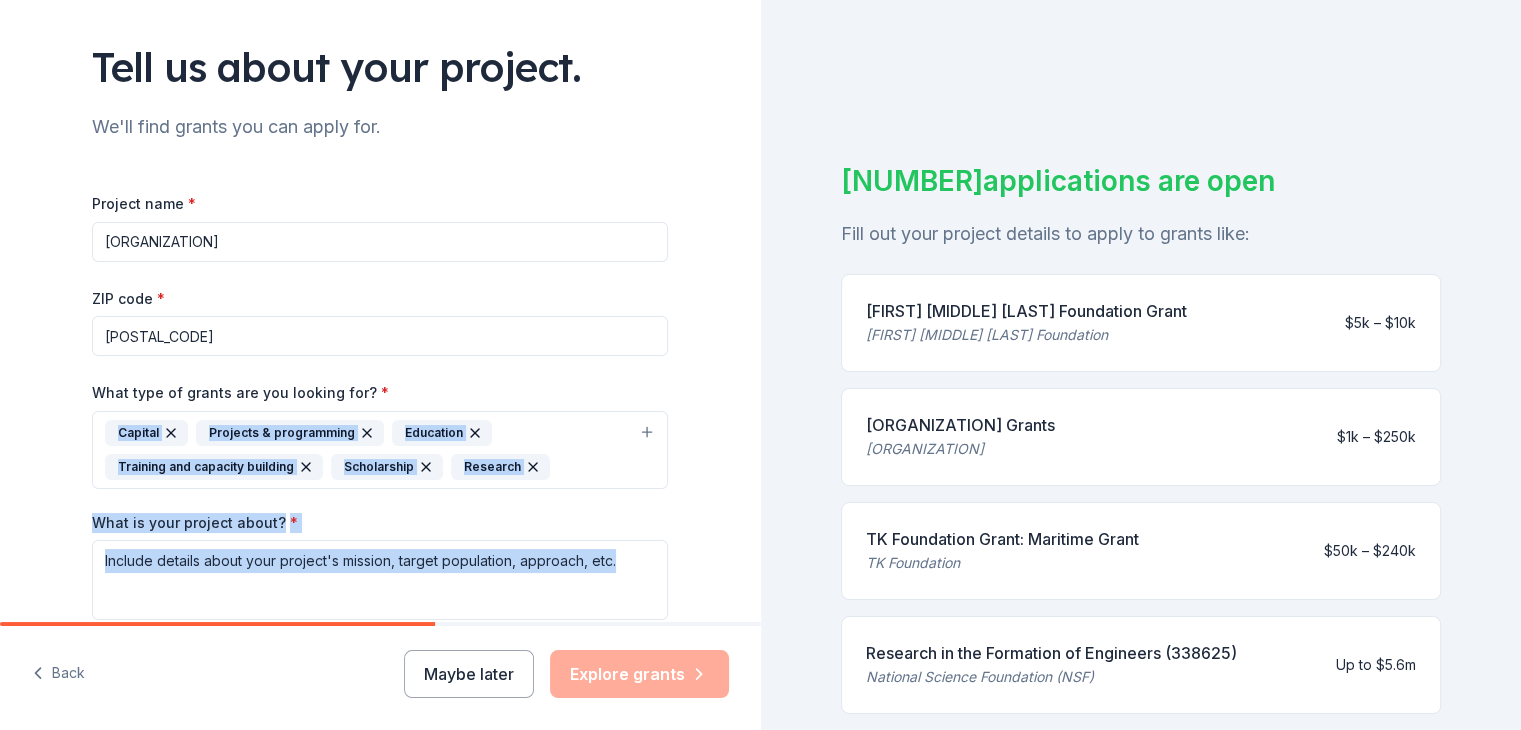 scroll, scrollTop: 119, scrollLeft: 0, axis: vertical 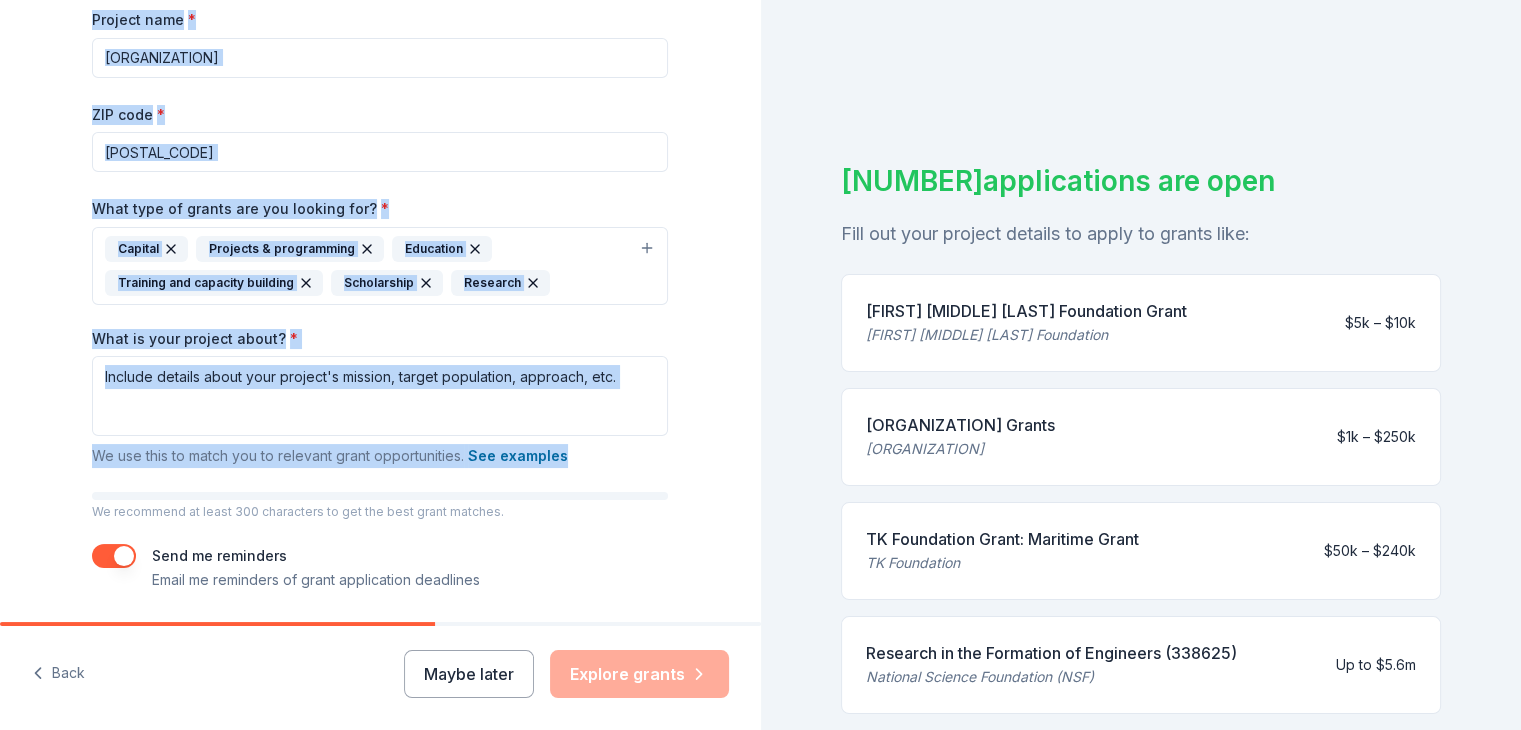 drag, startPoint x: 62, startPoint y: 199, endPoint x: 669, endPoint y: 360, distance: 627.98883 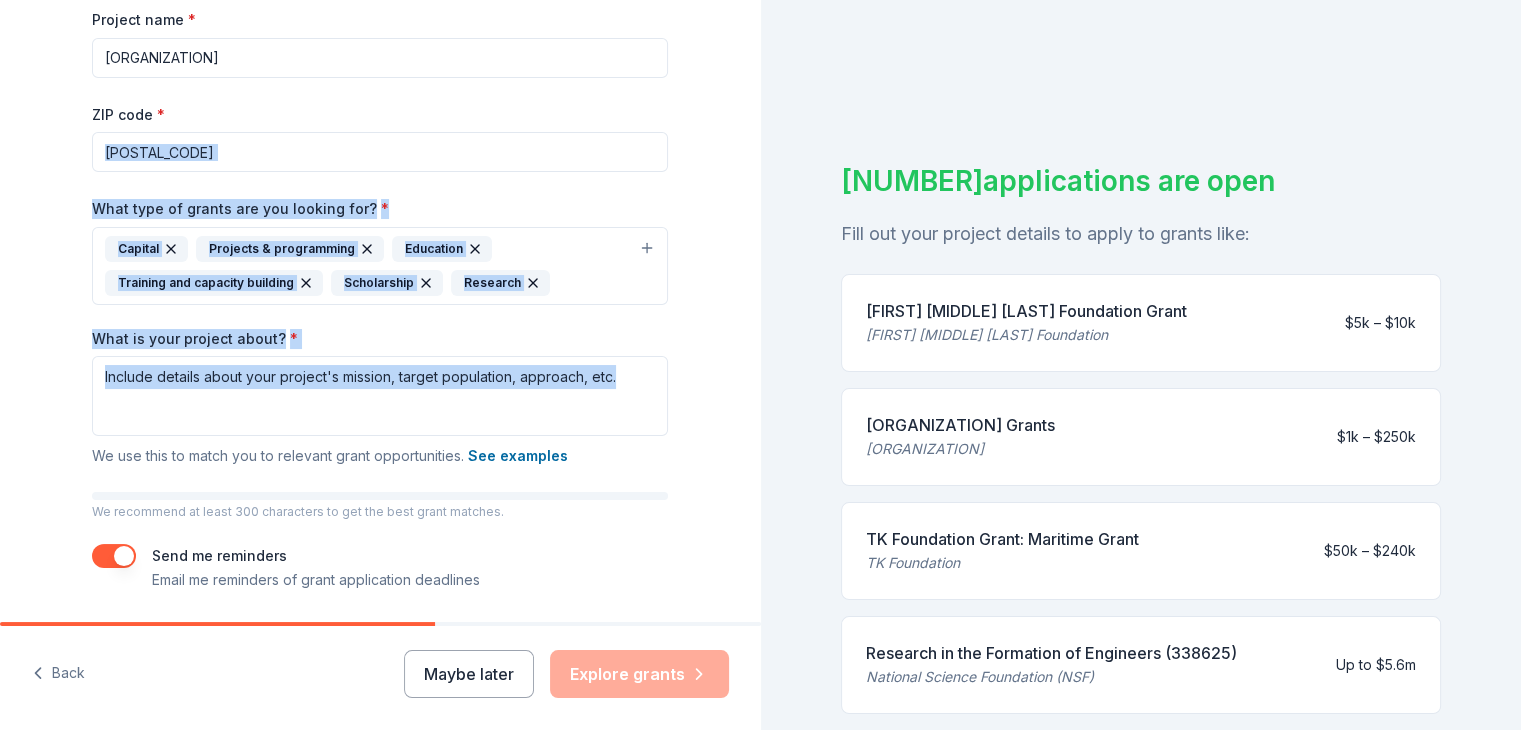 drag, startPoint x: 687, startPoint y: 420, endPoint x: 107, endPoint y: 88, distance: 668.2993 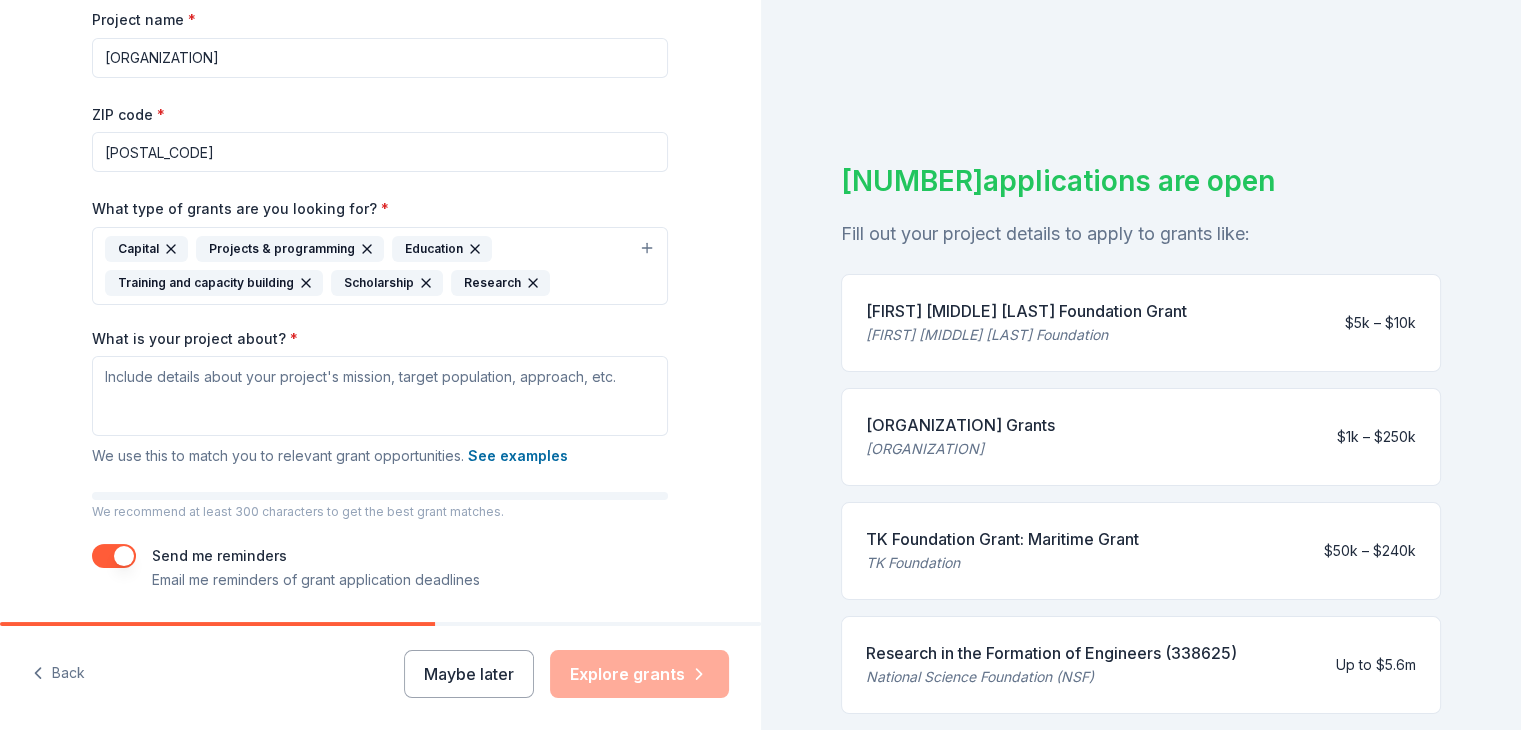 click on "Tell us about your project. We'll find grants you can apply for. Project name * Jobs for Cincinnati Graduates ZIP code * 45231 What type of grants are you looking for? * Capital Projects & programming Education Training and capacity building Scholarship Research What is your project about? * We use this to match you to relevant grant opportunities.   See examples We recommend at least 300 characters to get the best grant matches. Send me reminders Email me reminders of grant application deadlines" at bounding box center [380, 192] 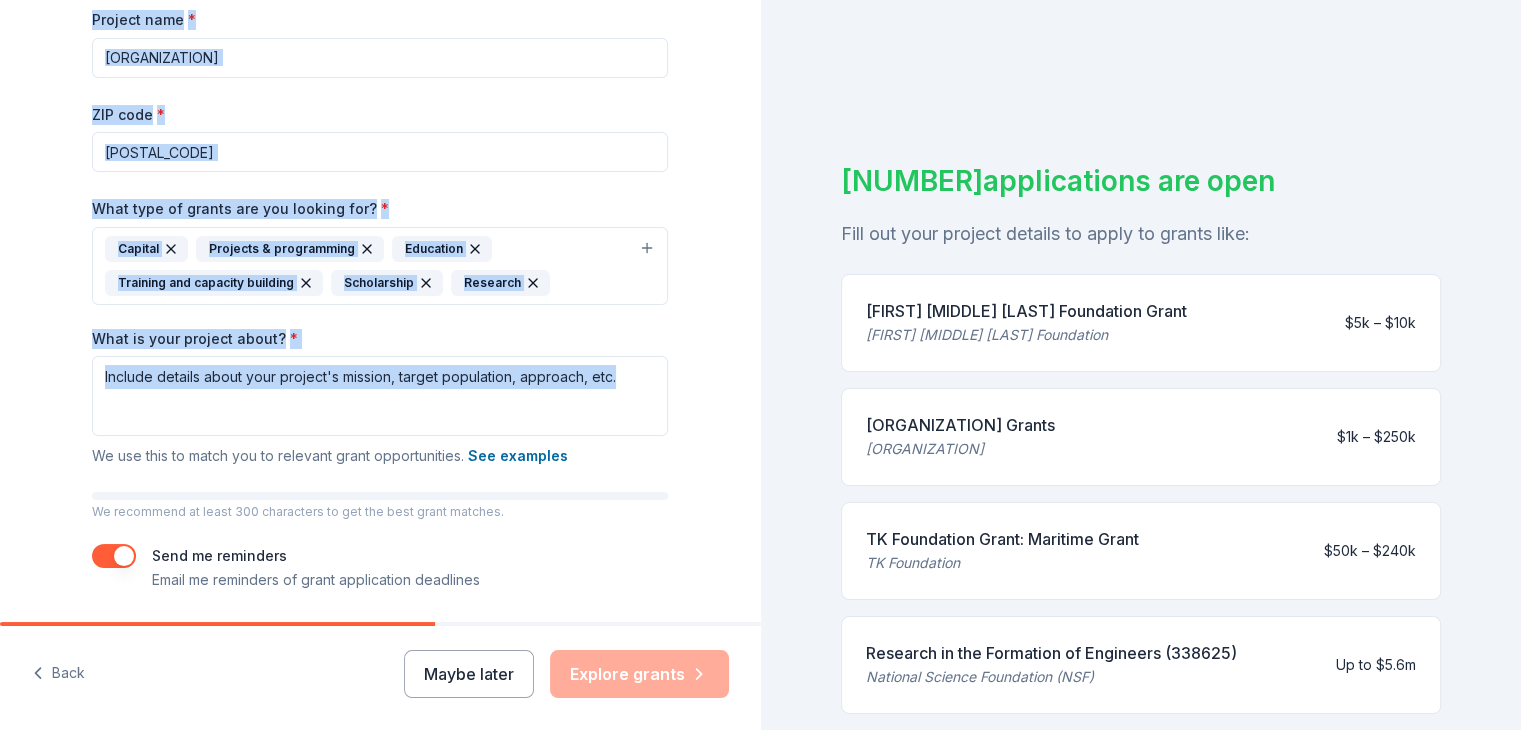 drag, startPoint x: 60, startPoint y: 14, endPoint x: 672, endPoint y: 390, distance: 718.2757 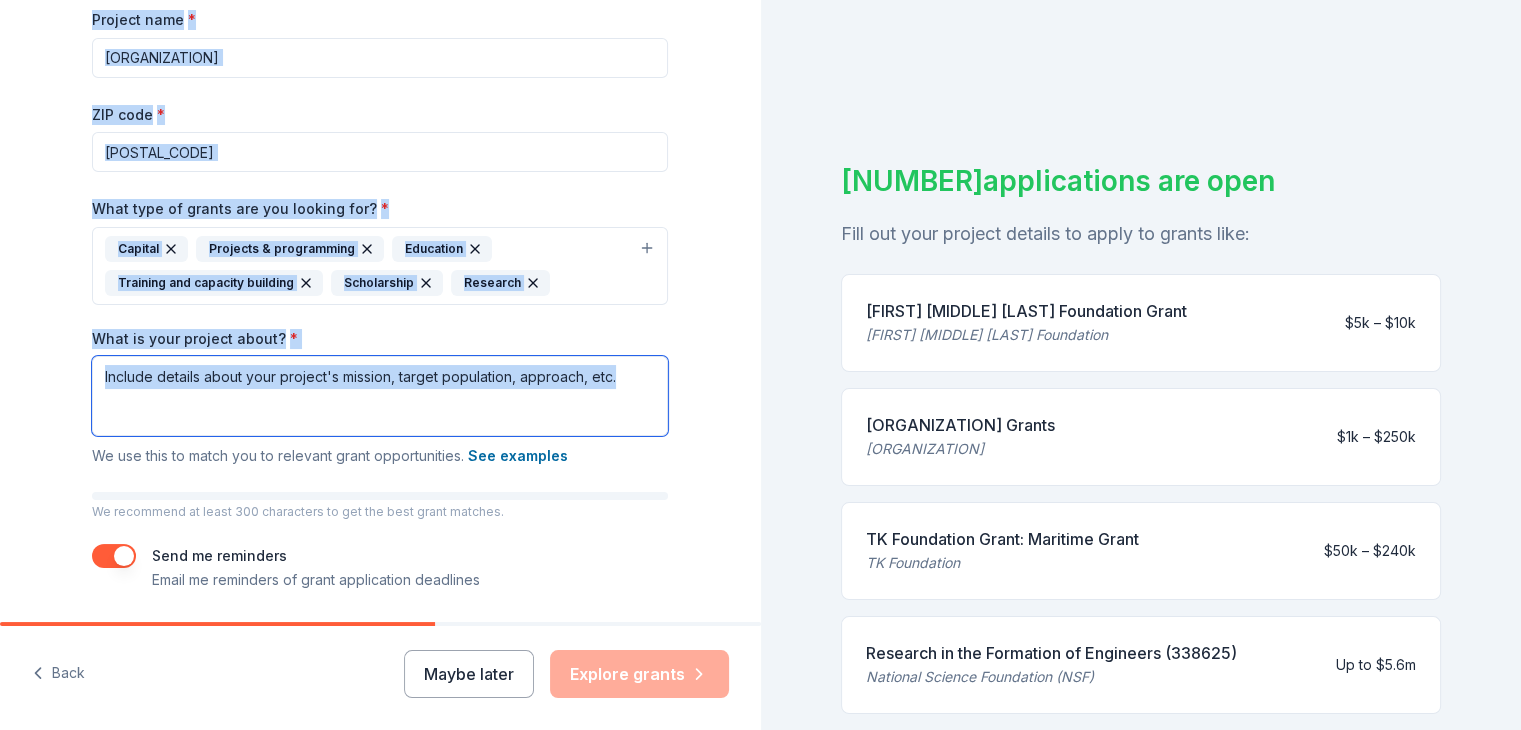 click on "What is your project about? *" at bounding box center (380, 396) 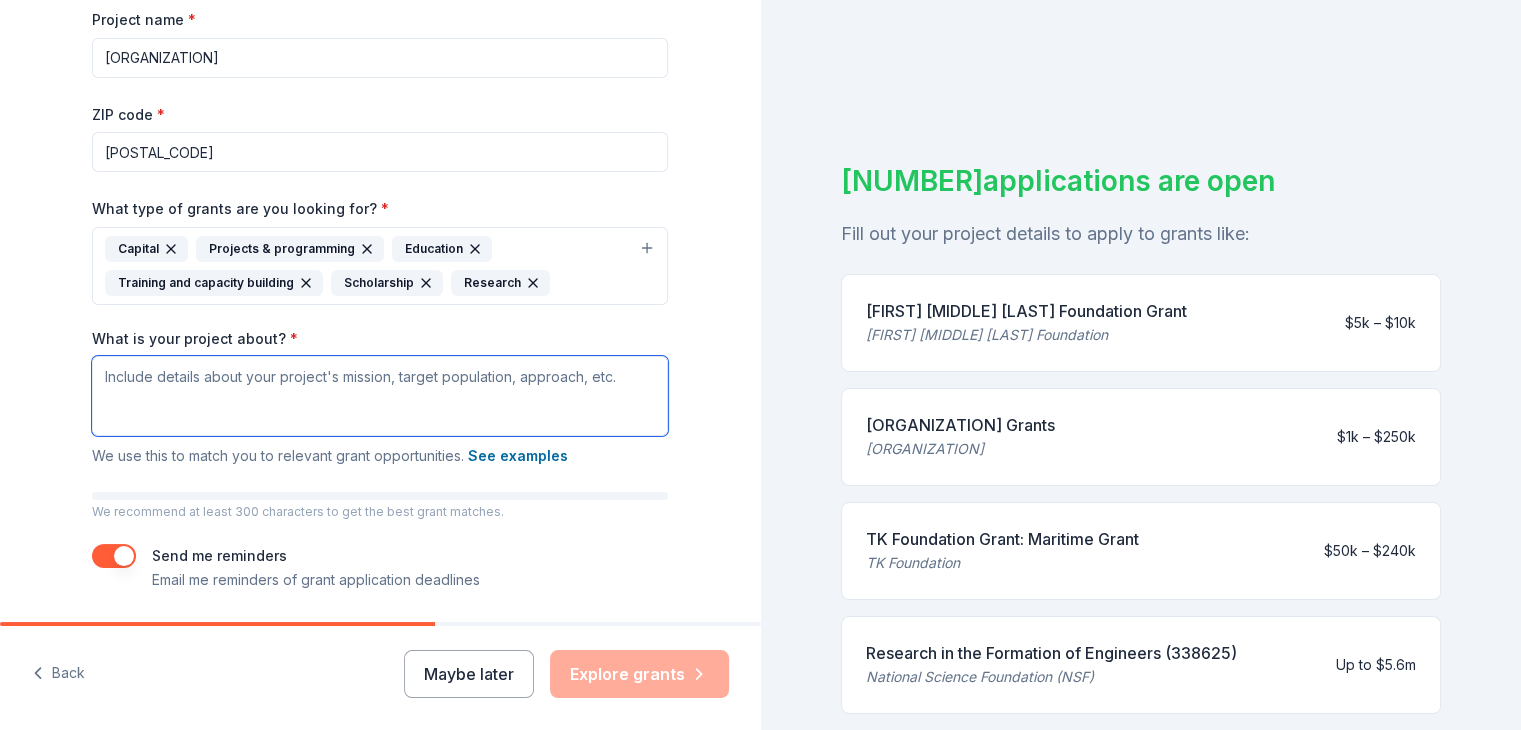 paste on "Jobs for Cincinnati Graduates (JCG) is a local affiliate of Jobs for America’s Graduates (JAG), a nationally recognized program dedicated to equipping students with the skills, support, and opportunities needed to graduate and successfully transition into the workforce, postsecondary education, or the military. Our mission is to empower high school students—particularly those facing academic, economic, or social barriers—by providing career readiness training, leadership development, job placement assistance, and mentoring.
Through a combination of classroom instruction, one-on-one guidance, and experiential learning, JCG focuses on career exploration, professional skill-building, and long-term success for youth in our community. By targeting underserved students in Cincinnati Public Schools and the surrounding areas, we aim to break cycles of poverty and prepare the next generation of leaders for sustainable careers and lifelong achievement." 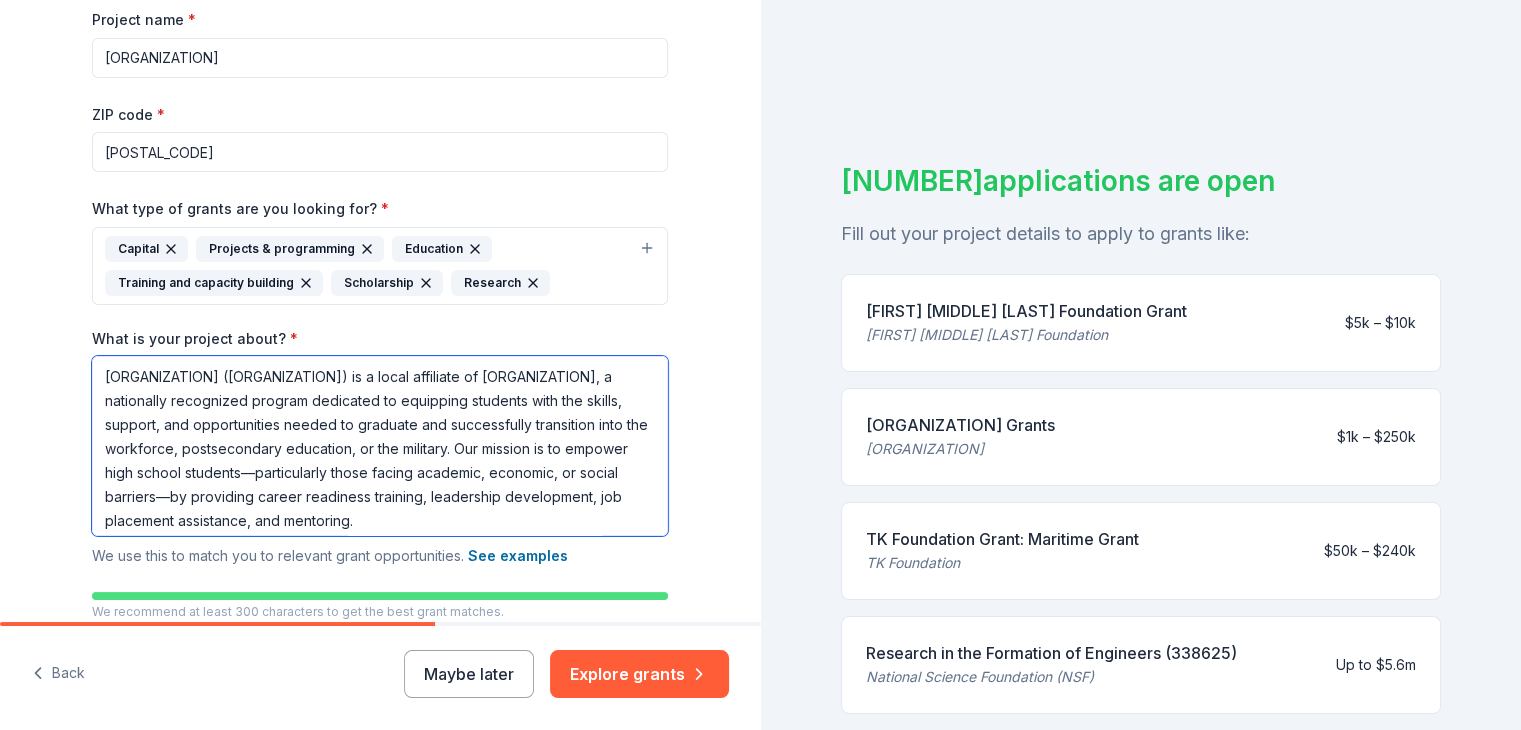 scroll, scrollTop: 209, scrollLeft: 0, axis: vertical 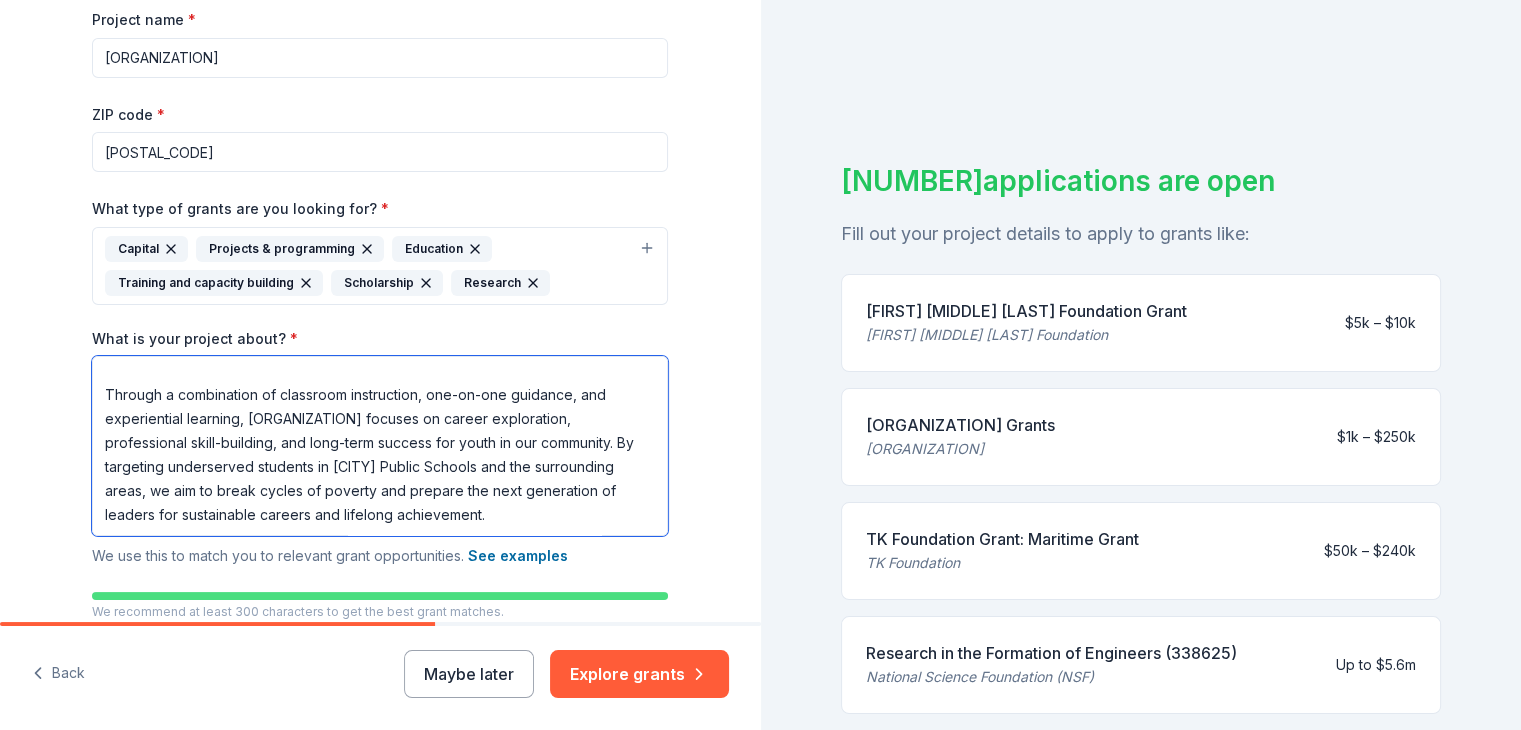 click on "Jobs for Cincinnati Graduates (JCG) is a local affiliate of Jobs for America’s Graduates (JAG), a nationally recognized program dedicated to equipping students with the skills, support, and opportunities needed to graduate and successfully transition into the workforce, postsecondary education, or the military. Our mission is to empower high school students—particularly those facing academic, economic, or social barriers—by providing career readiness training, leadership development, job placement assistance, and mentoring.
Through a combination of classroom instruction, one-on-one guidance, and experiential learning, JCG focuses on career exploration, professional skill-building, and long-term success for youth in our community. By targeting underserved students in Cincinnati Public Schools and the surrounding areas, we aim to break cycles of poverty and prepare the next generation of leaders for sustainable careers and lifelong achievement." at bounding box center (380, 446) 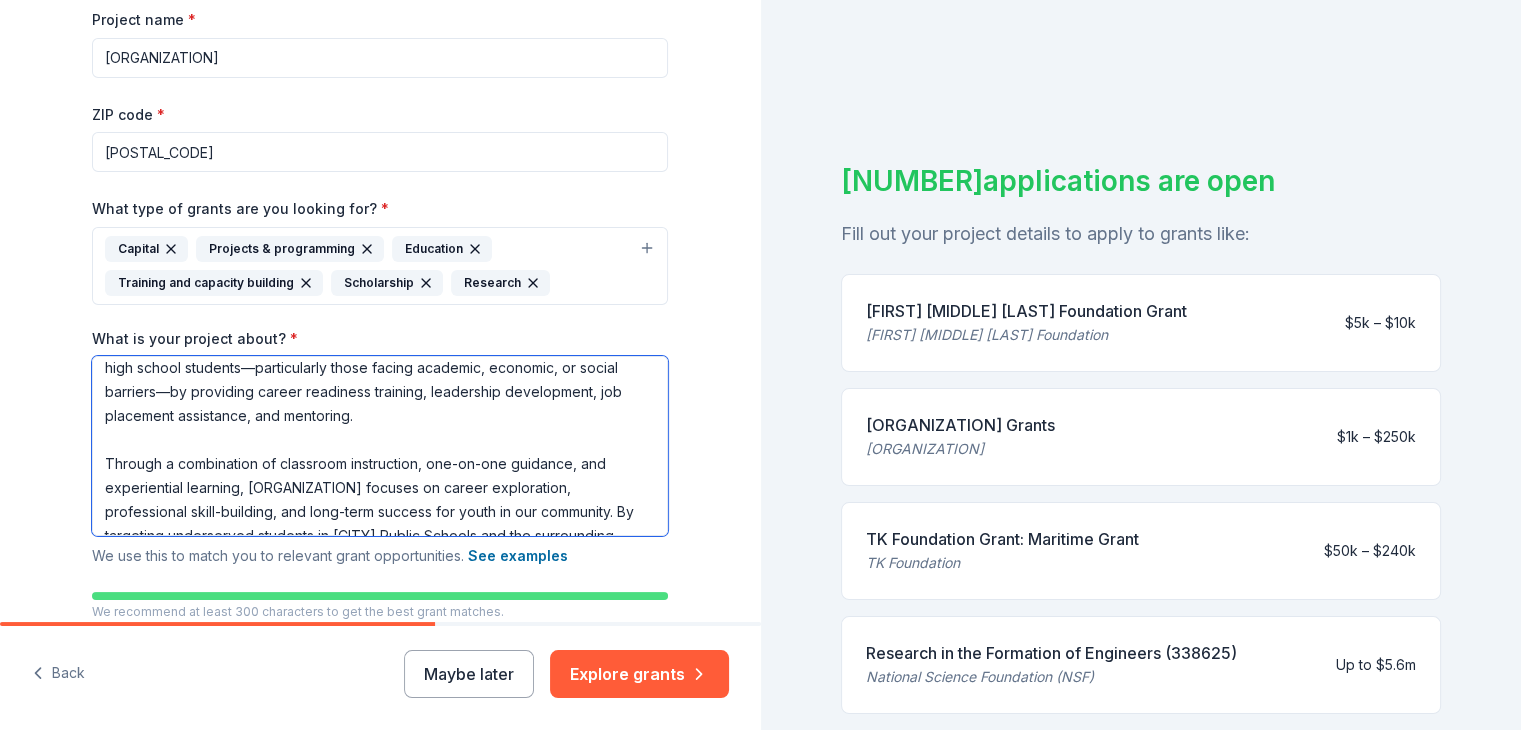 scroll, scrollTop: 0, scrollLeft: 0, axis: both 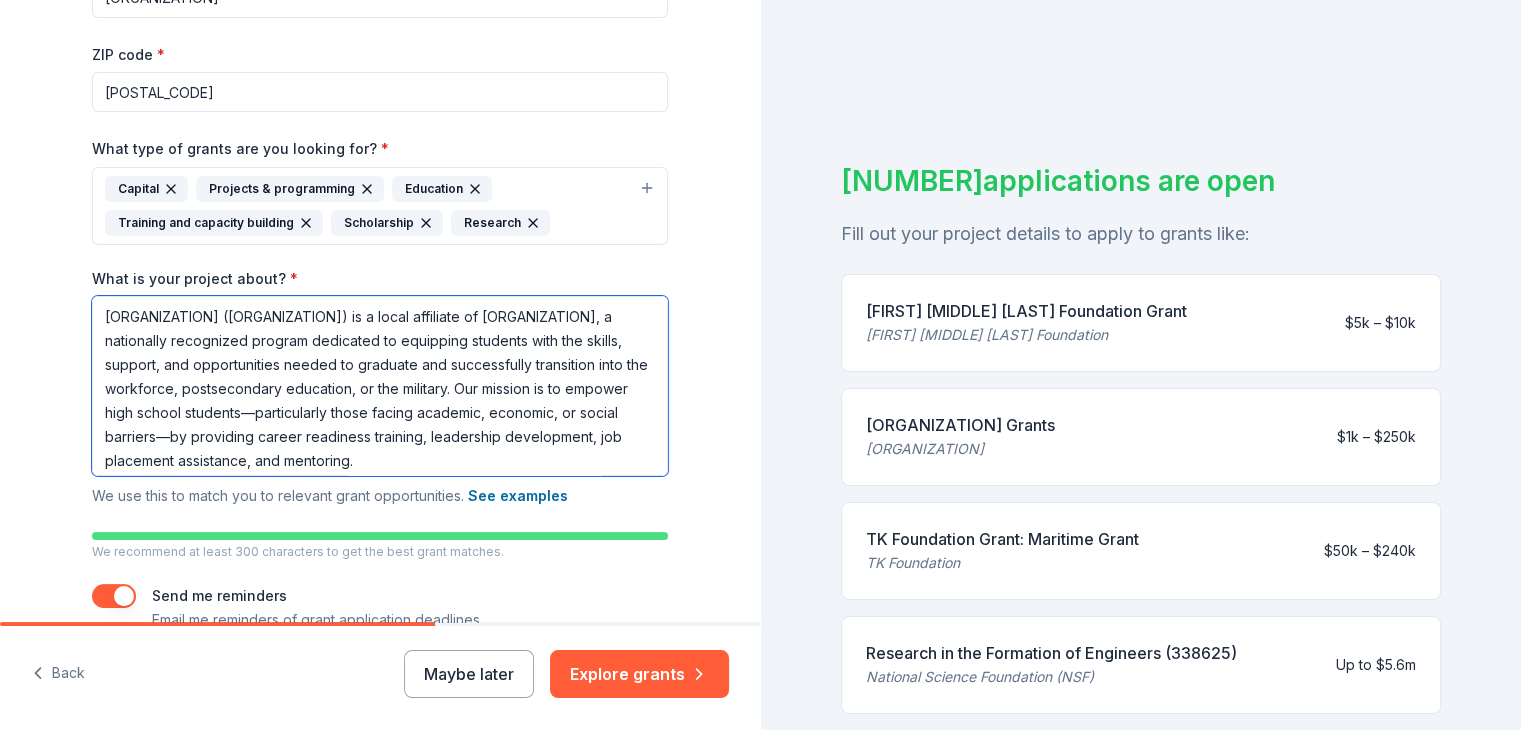 click on "Jobs for Cincinnati Graduates (JCG) is a local affiliate of Jobs for America’s Graduates (JAG), a nationally recognized program dedicated to equipping students with the skills, support, and opportunities needed to graduate and successfully transition into the workforce, postsecondary education, or the military. Our mission is to empower high school students—particularly those facing academic, economic, or social barriers—by providing career readiness training, leadership development, job placement assistance, and mentoring.
Through a combination of classroom instruction, one-on-one guidance, and experiential learning, JCG focuses on career exploration, professional skill-building, and long-term success for youth in our community. By targeting underserved students in Cincinnati Public Schools and the surrounding areas, we aim to break cycles of poverty and prepare the next generation of leaders for sustainable careers and lifelong achievement." at bounding box center [380, 386] 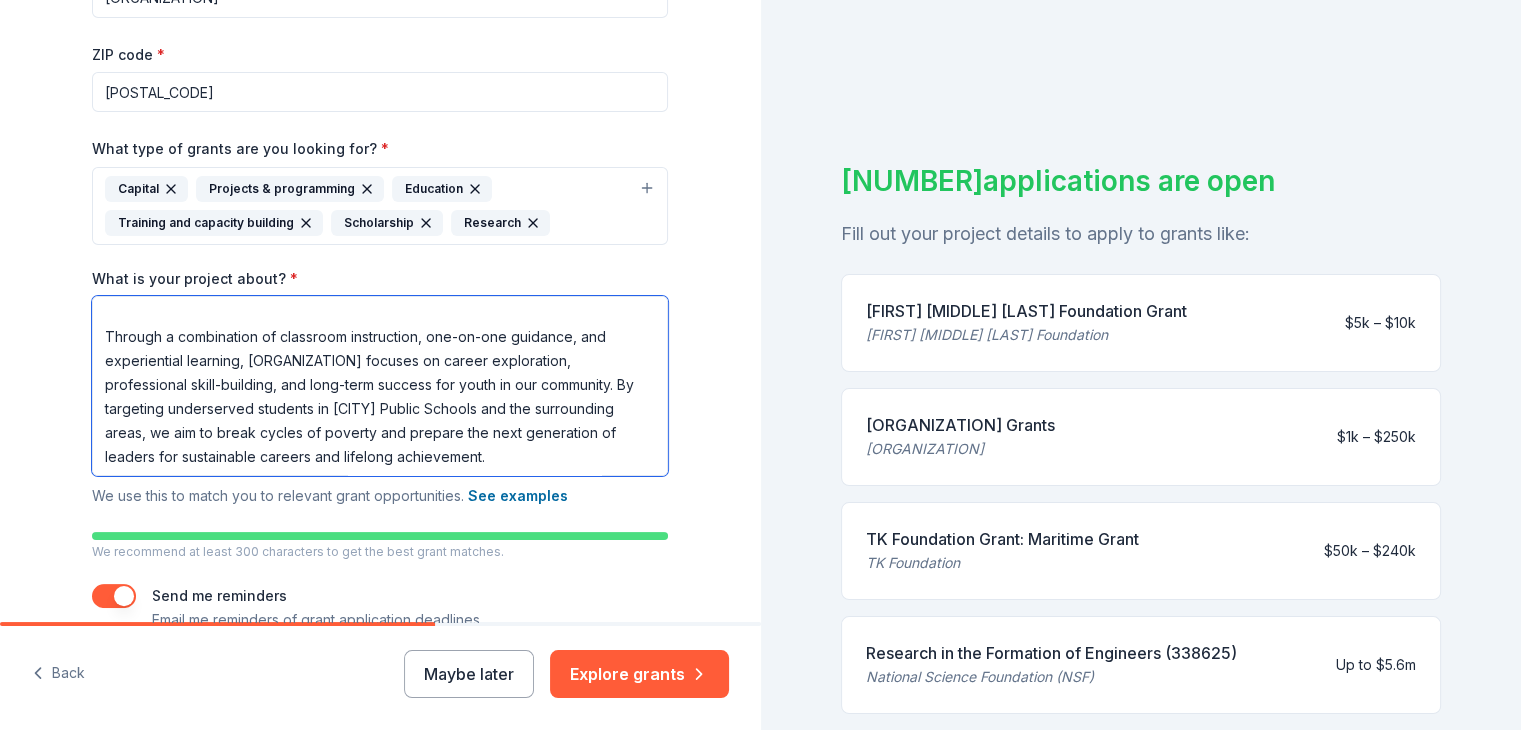 scroll, scrollTop: 173, scrollLeft: 0, axis: vertical 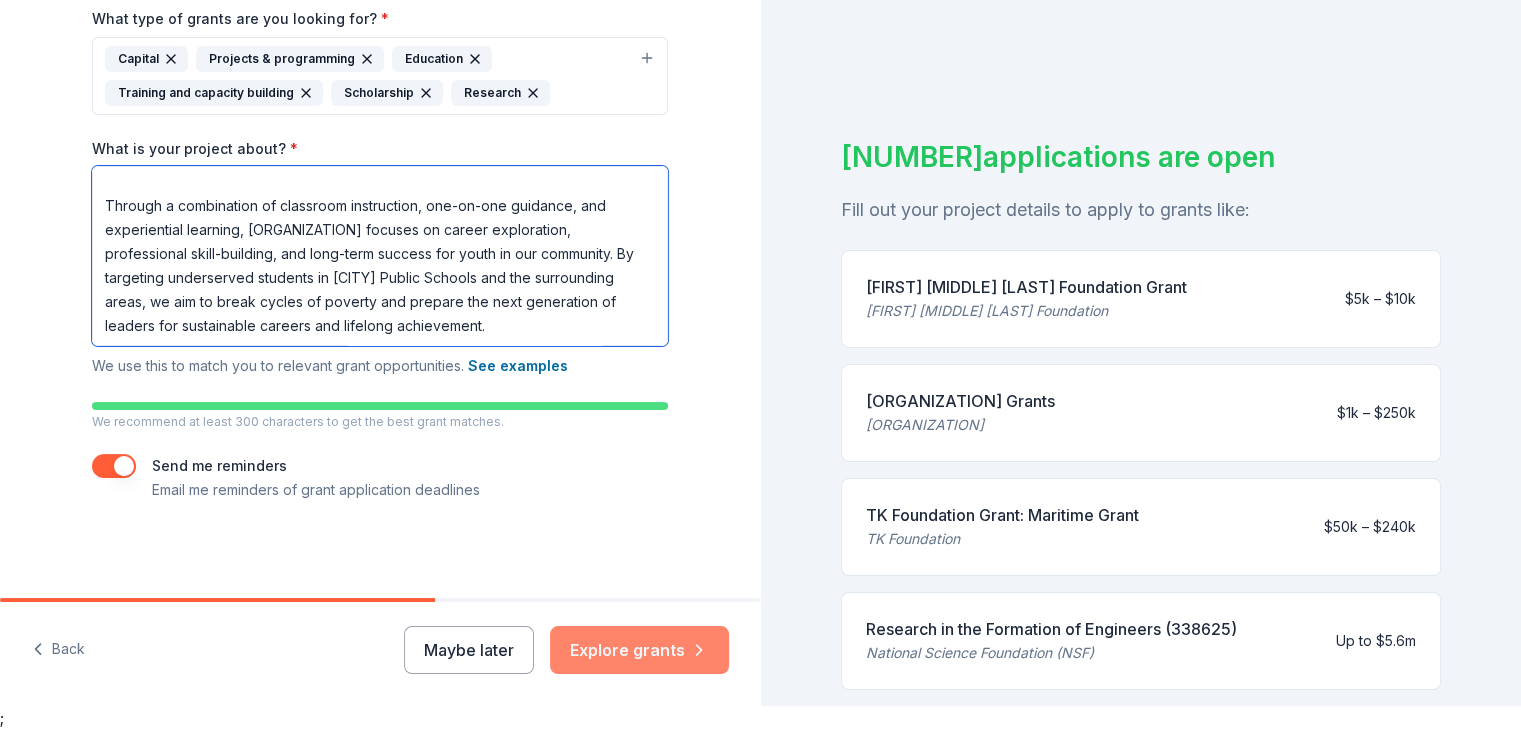 type on "Jobs for Cincinnati Graduates (JCG) is a local affiliate of Jobs for America’s Graduates (JAG), a nationally recognized program dedicated to equipping students with the skills, support, and opportunities needed to graduate and successfully transition into the workforce, postsecondary education, or the military. Our mission is to empower high school students—particularly those facing academic, economic, or social barriers; by providing career readiness training, leadership development, job placement assistance, and mentoring.
Through a combination of classroom instruction, one-on-one guidance, and experiential learning, JCG focuses on career exploration, professional skill-building, and long-term success for youth in our community. By targeting underserved students in Cincinnati Public Schools and the surrounding areas, we aim to break cycles of poverty and prepare the next generation of leaders for sustainable careers and lifelong achievement." 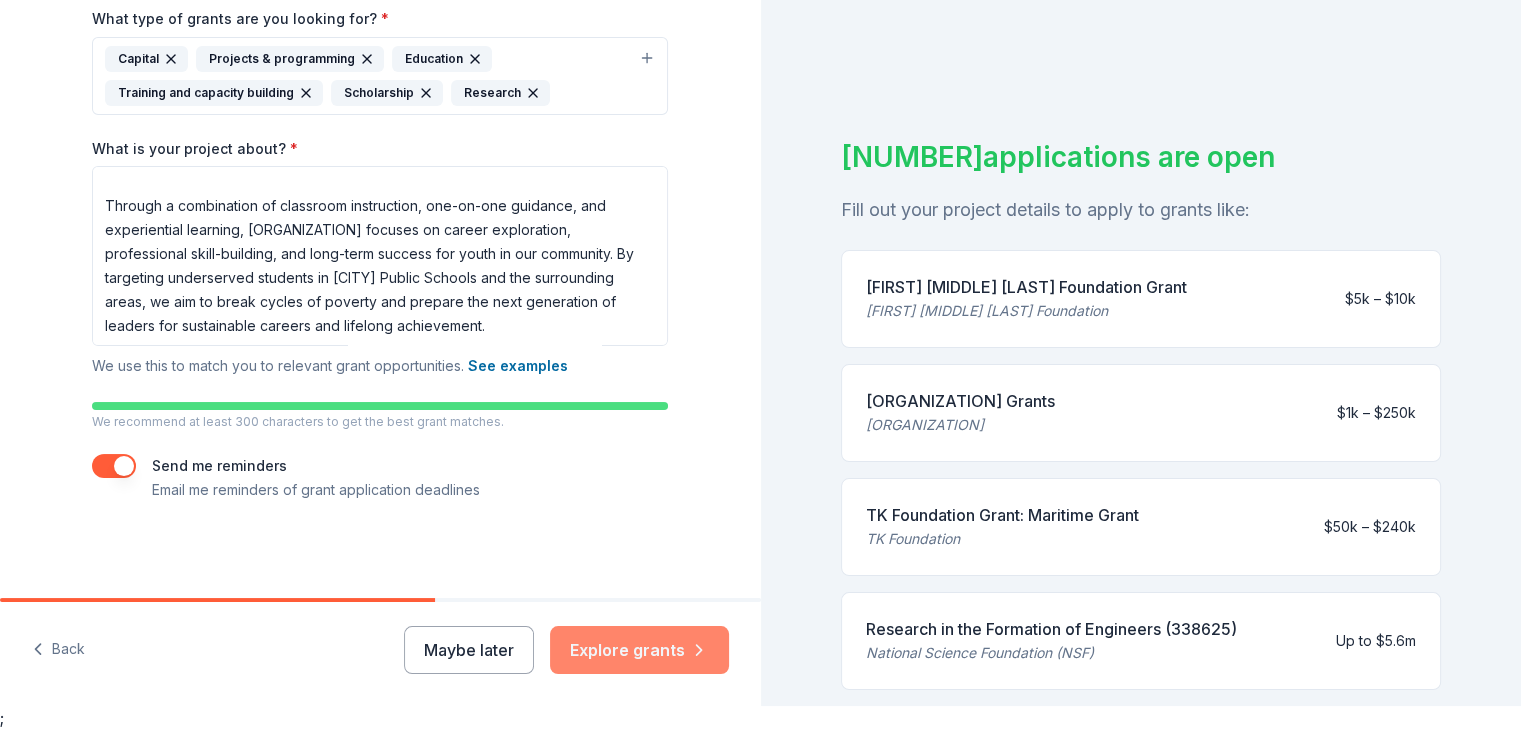 click on "Explore grants" at bounding box center (639, 650) 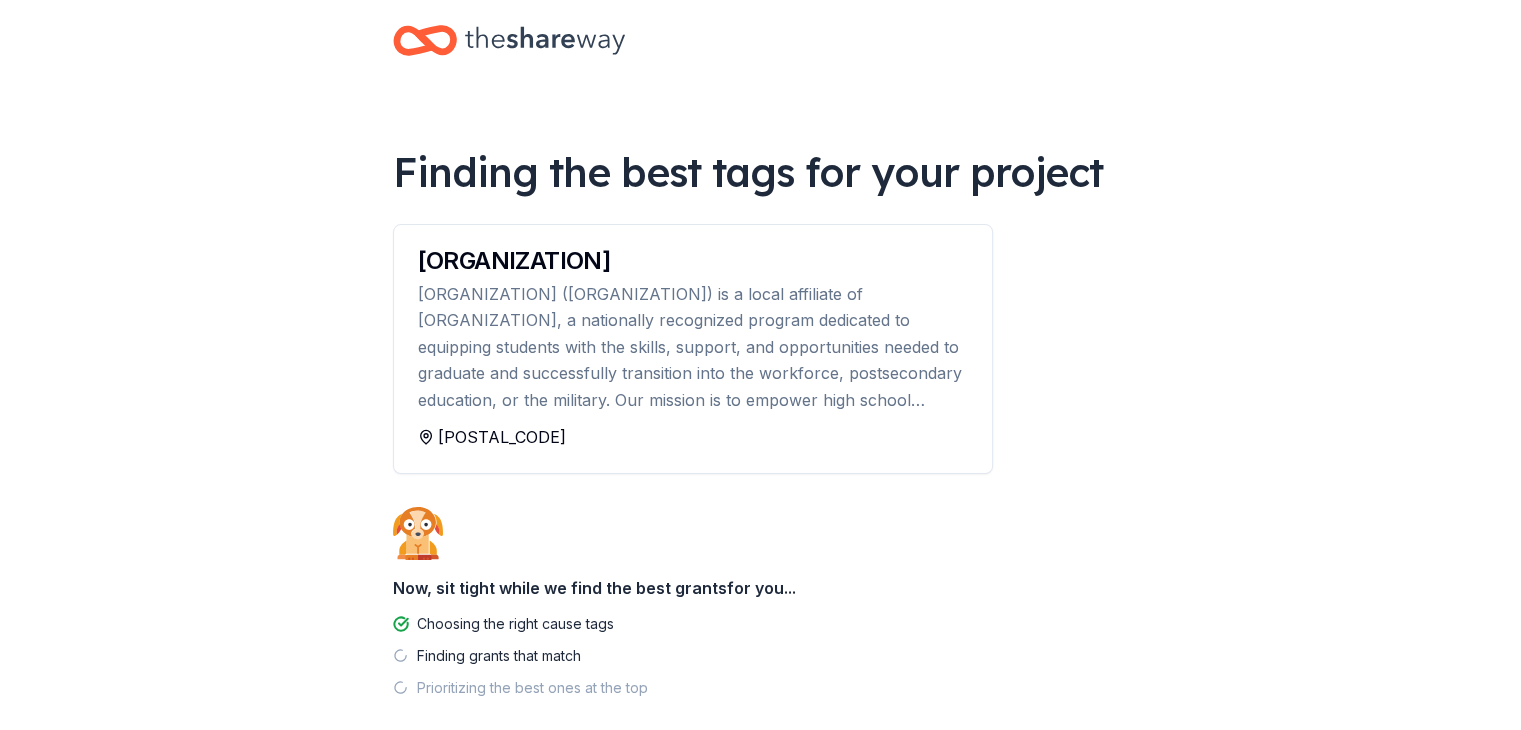 scroll, scrollTop: 125, scrollLeft: 0, axis: vertical 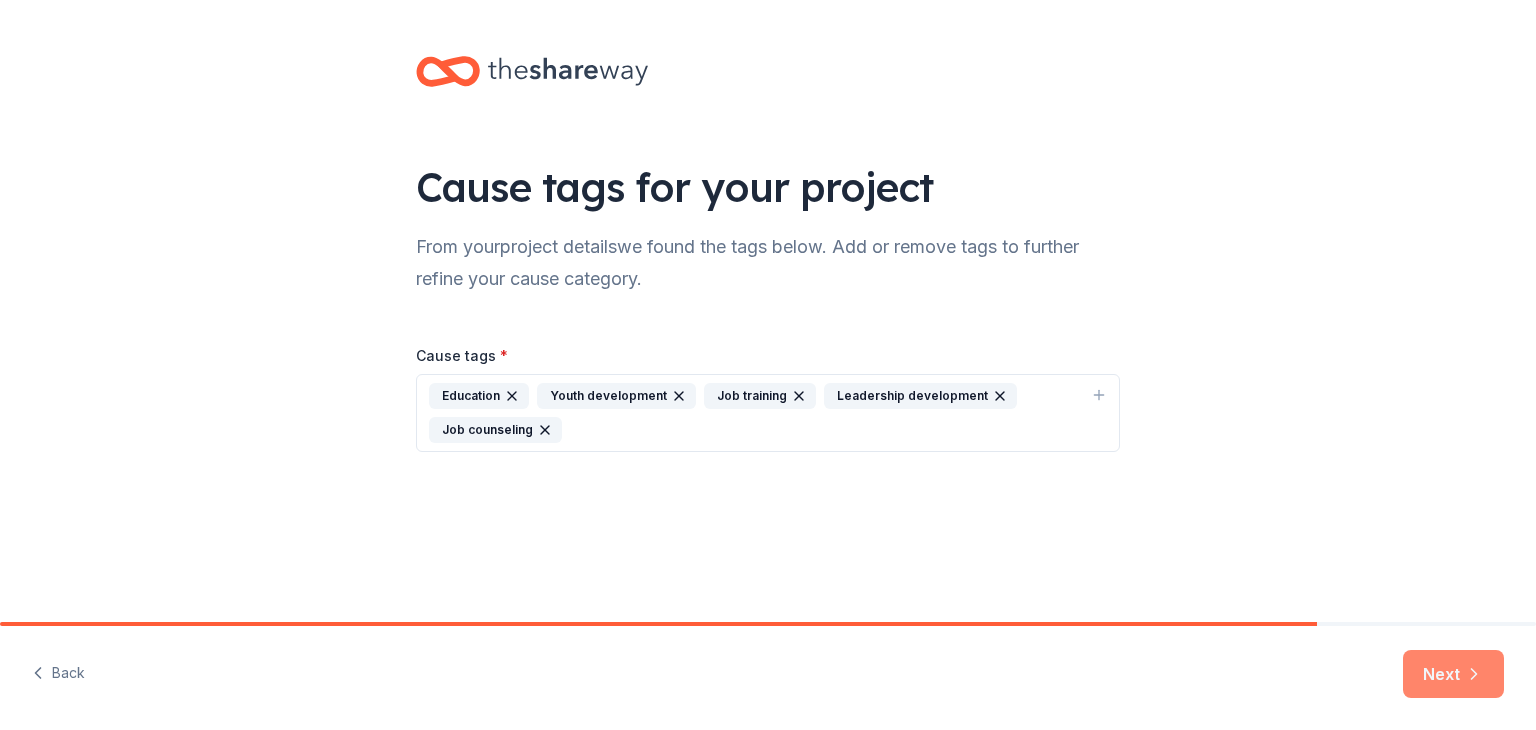 click on "Next" at bounding box center [1453, 674] 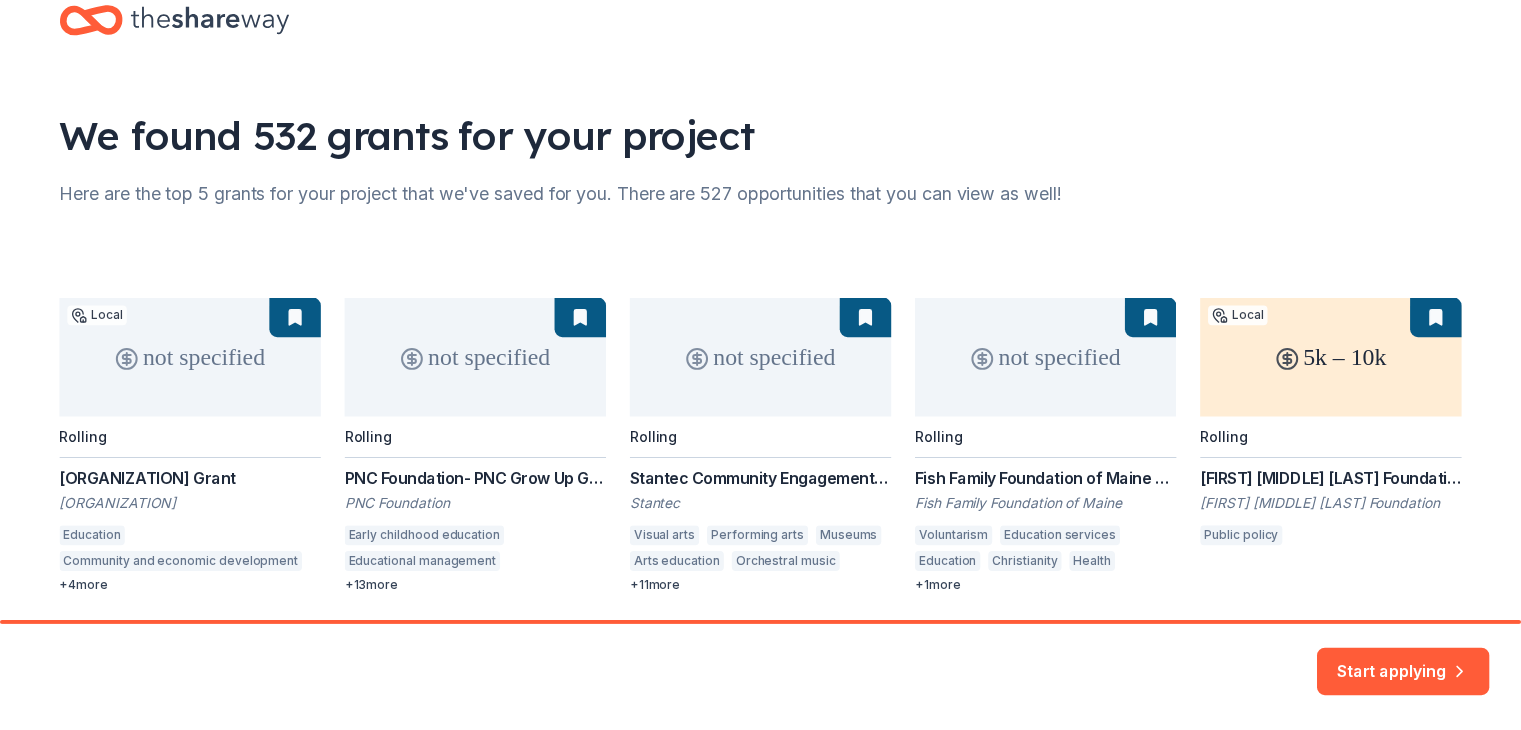 scroll, scrollTop: 56, scrollLeft: 0, axis: vertical 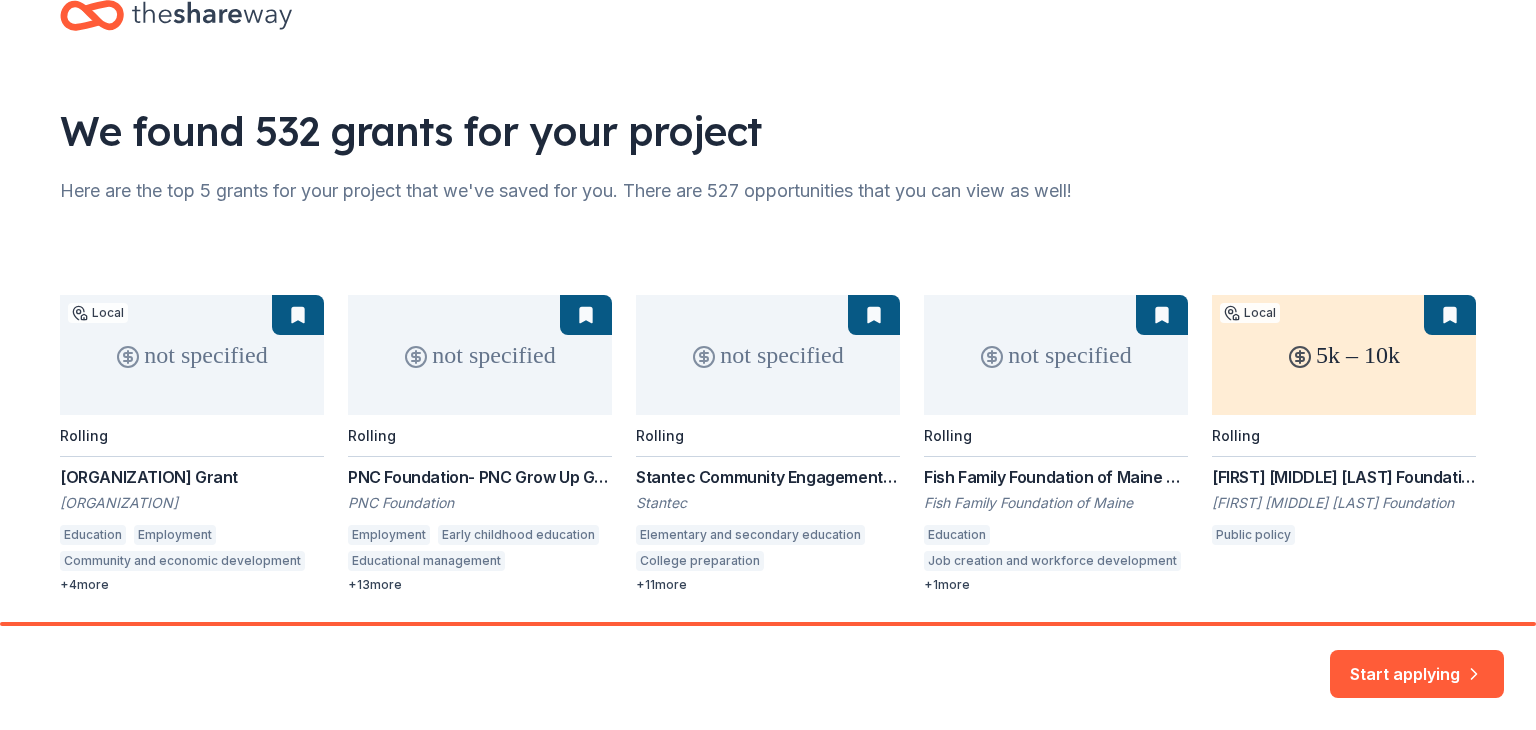 click on "not specified Local Rolling Edelweiss Foundation Grant Edelweiss Foundation Education Employment Community and economic development Family services Religion Health care access +  4  more not specified Rolling PNC Foundation- PNC Grow Up Great PNC Foundation Employment Early childhood education Educational management Human services Microfinance Equal opportunity in education Housing development Home ownership STEM education Parent-teacher involvement Community and economic development Basic and emergency aid Business and industry Arts education Arts and culture Health care access +  13  more not specified Rolling Stantec Community Engagement Grant Stantec Elementary and secondary education College preparation Vocational education Education services Visual arts Performing arts Museums Arts education Orchestral music Environment Energy efficiency Air quality Climate change Health care clinics Television Radio +  11  more not specified Rolling Fish Family Foundation of Maine Grants Fish Family Foundation of Maine" at bounding box center (768, 444) 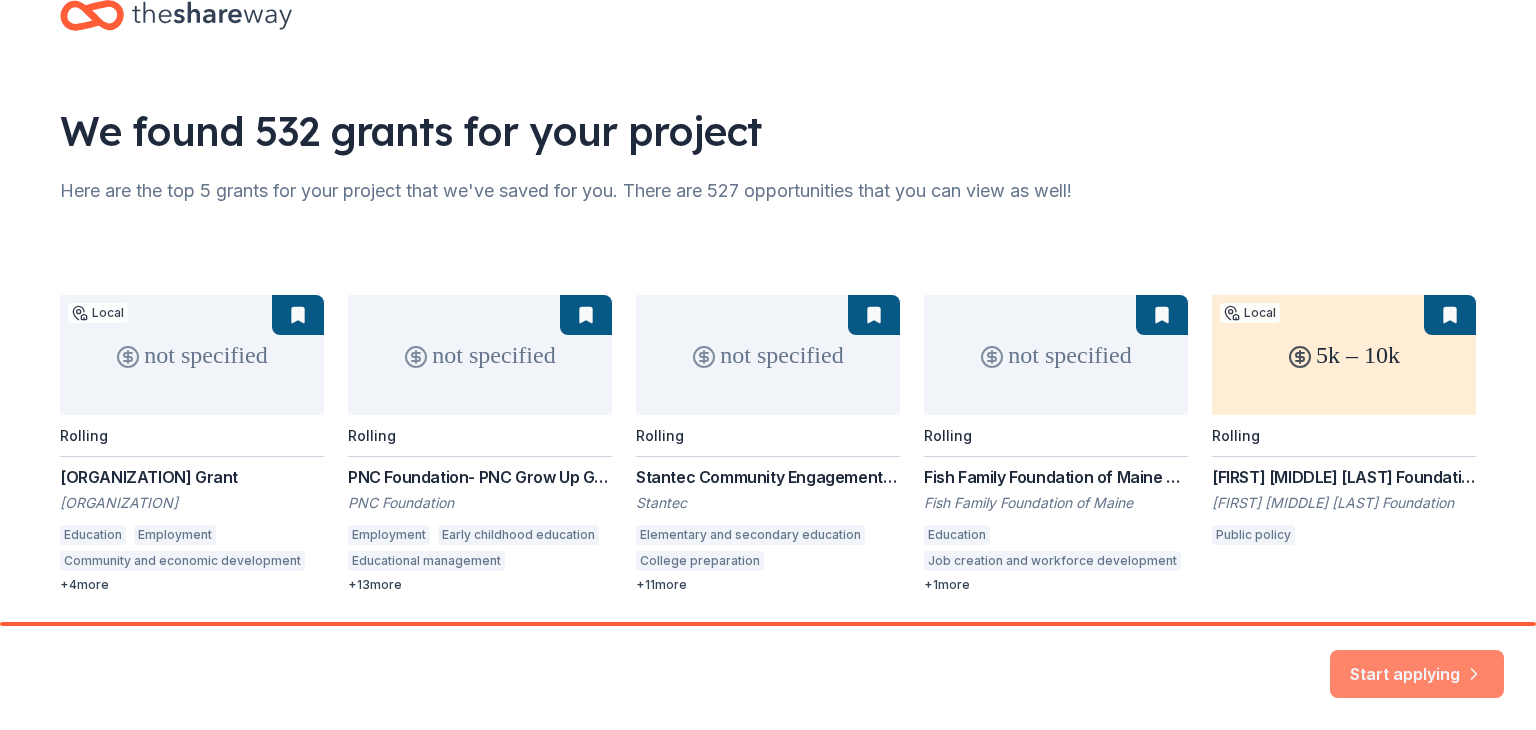 click on "Start applying" at bounding box center (1417, 662) 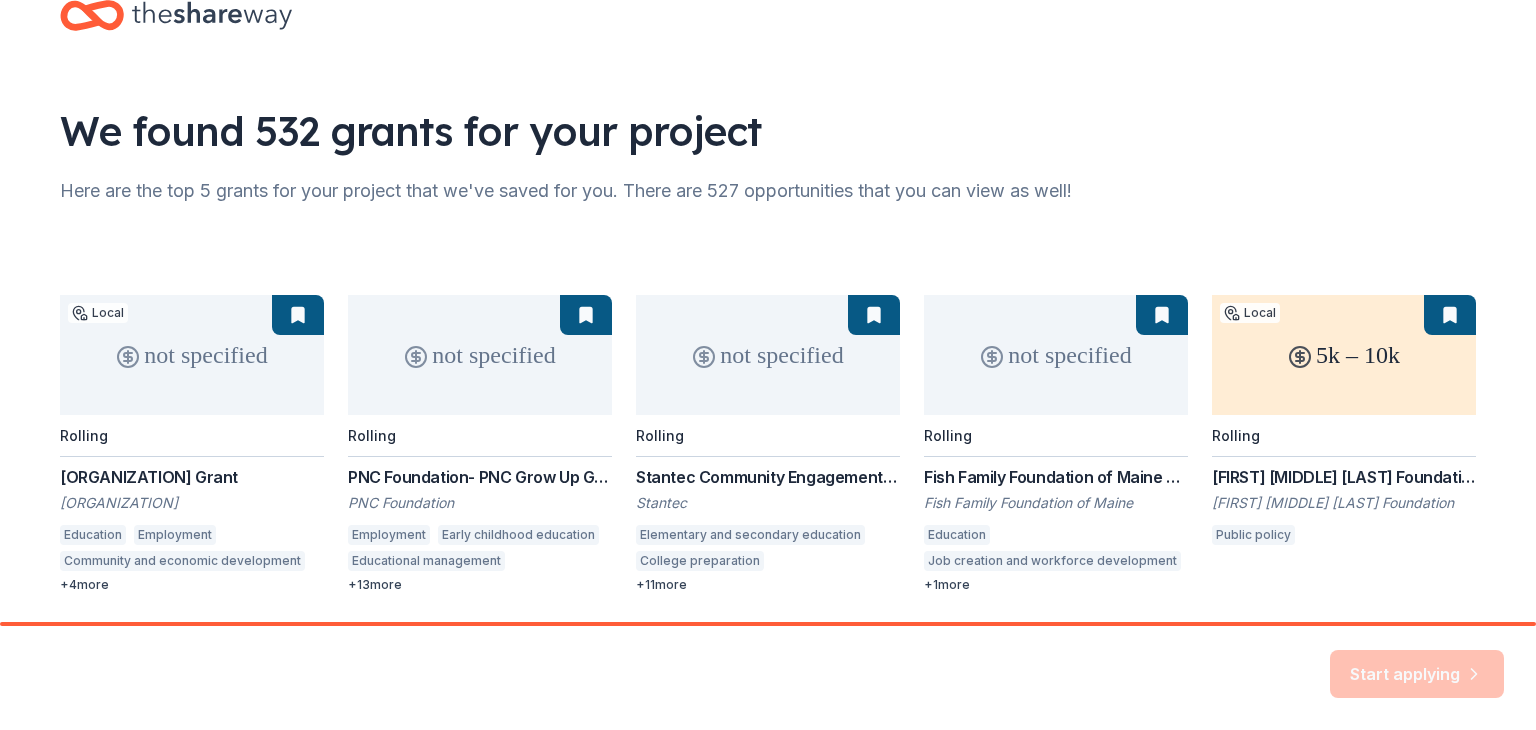 click on "Start applying" at bounding box center (1417, 674) 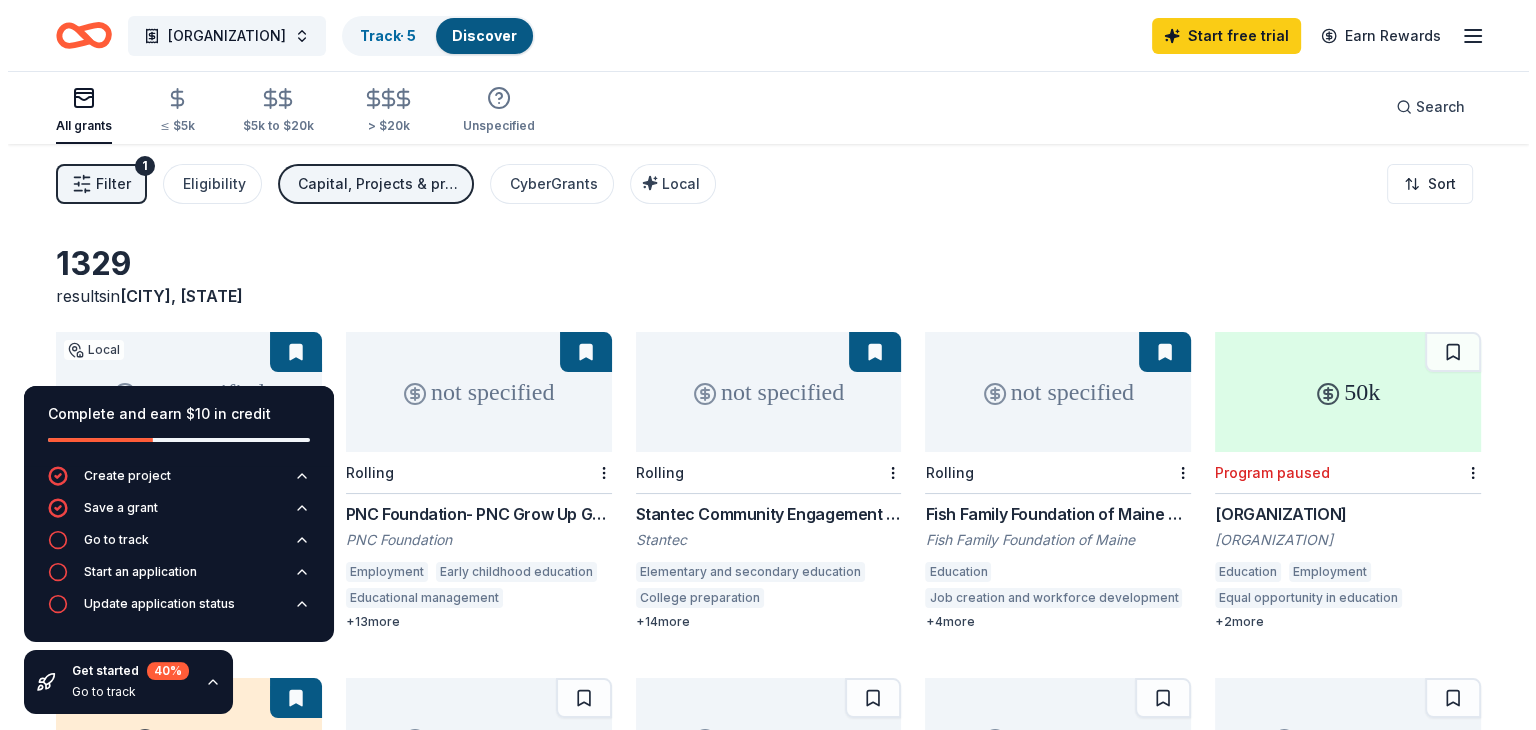 scroll, scrollTop: 0, scrollLeft: 0, axis: both 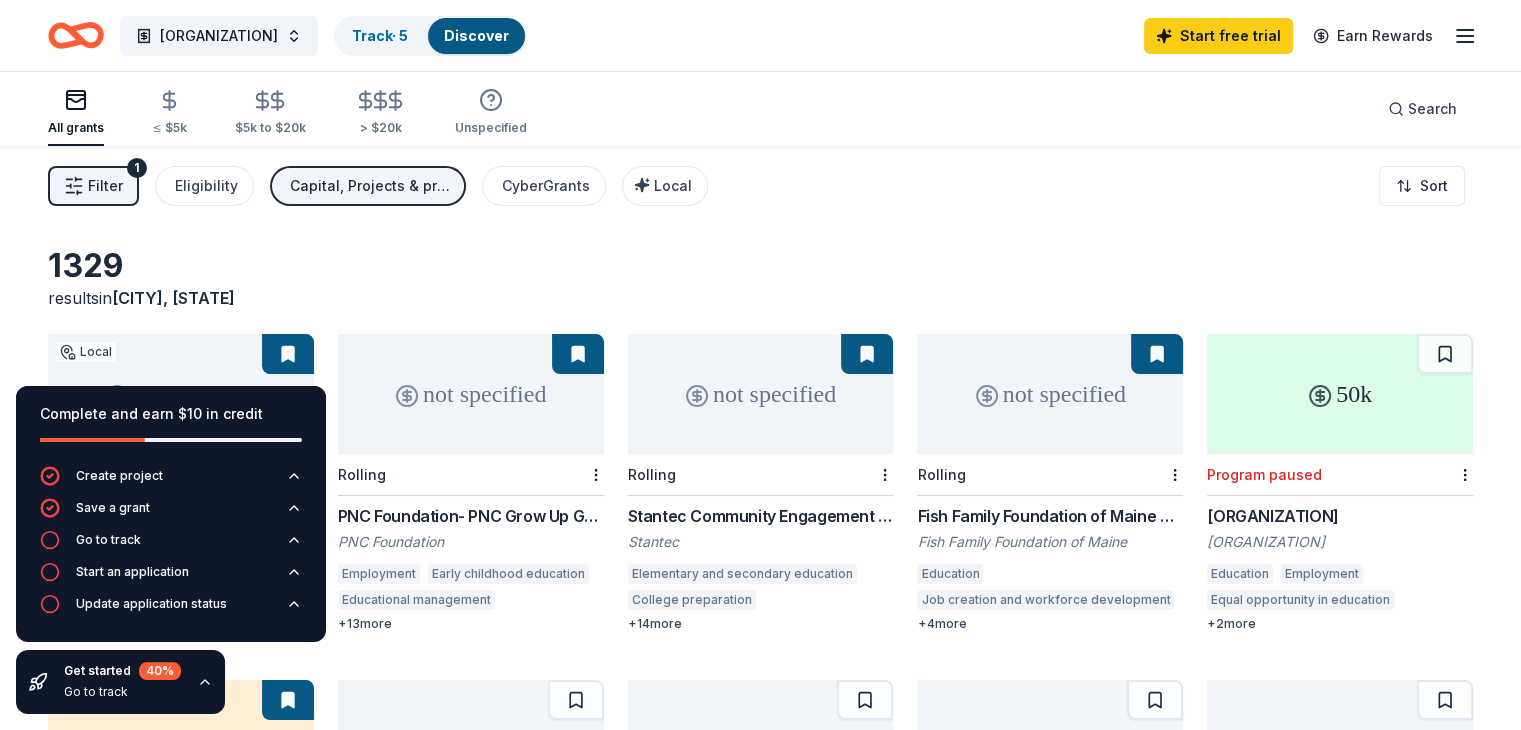 click 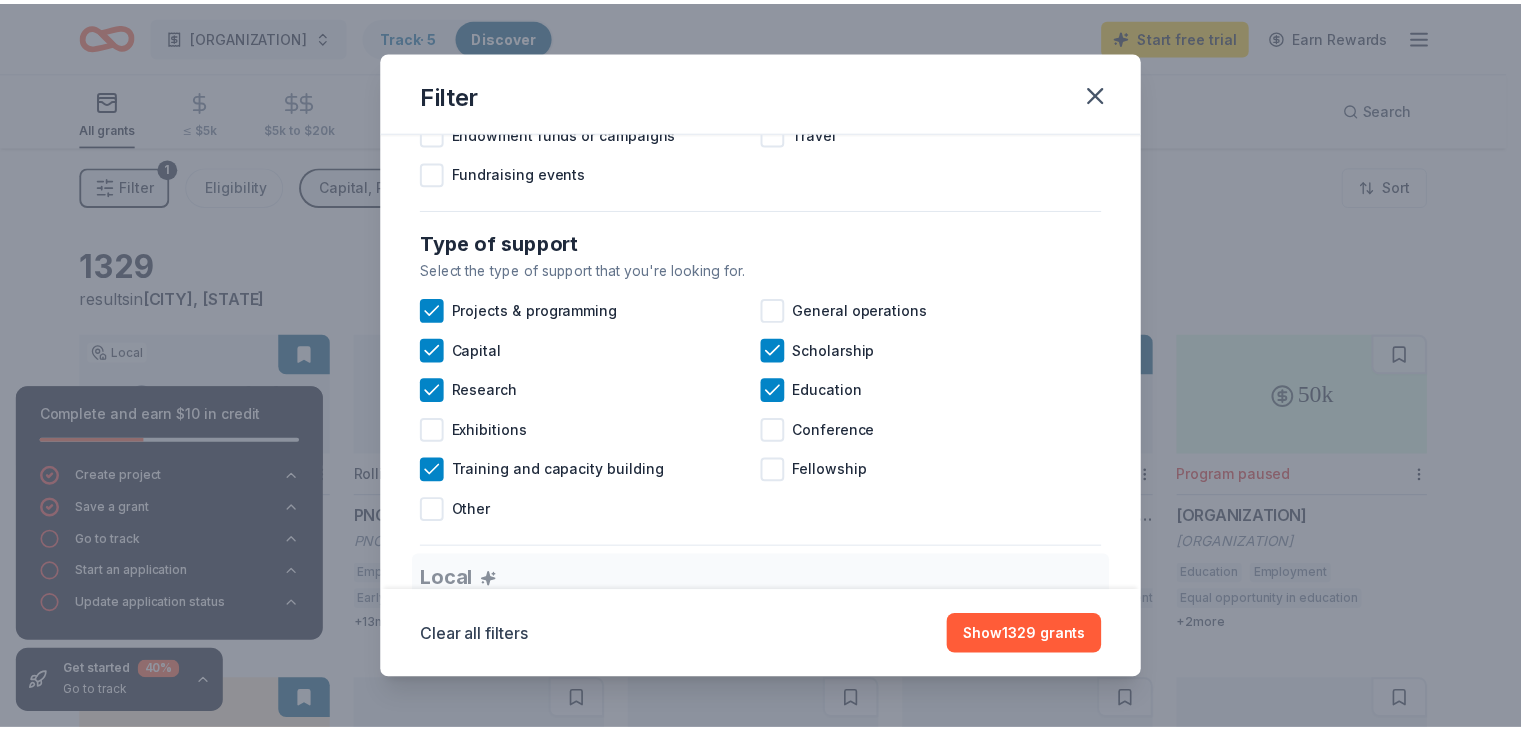 scroll, scrollTop: 721, scrollLeft: 0, axis: vertical 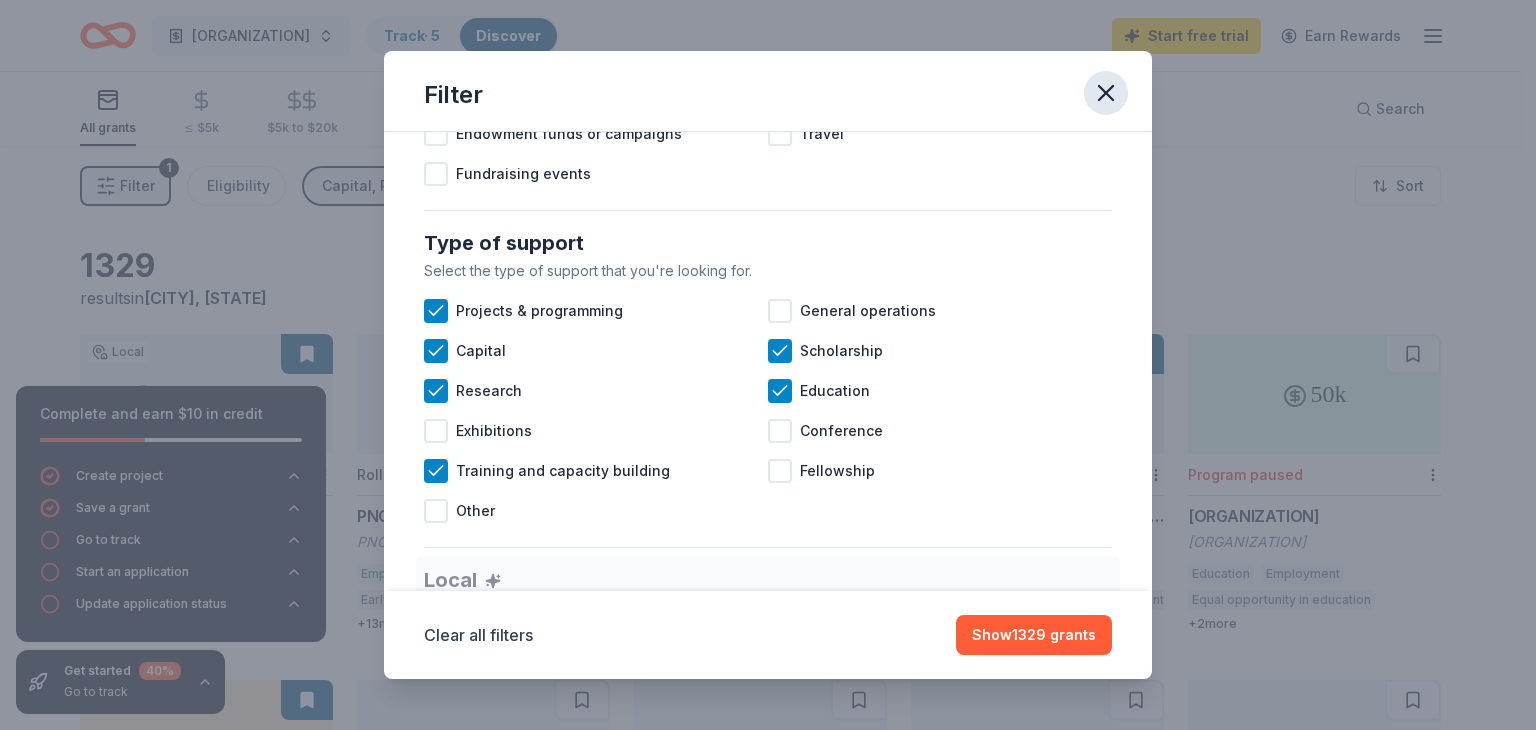 click 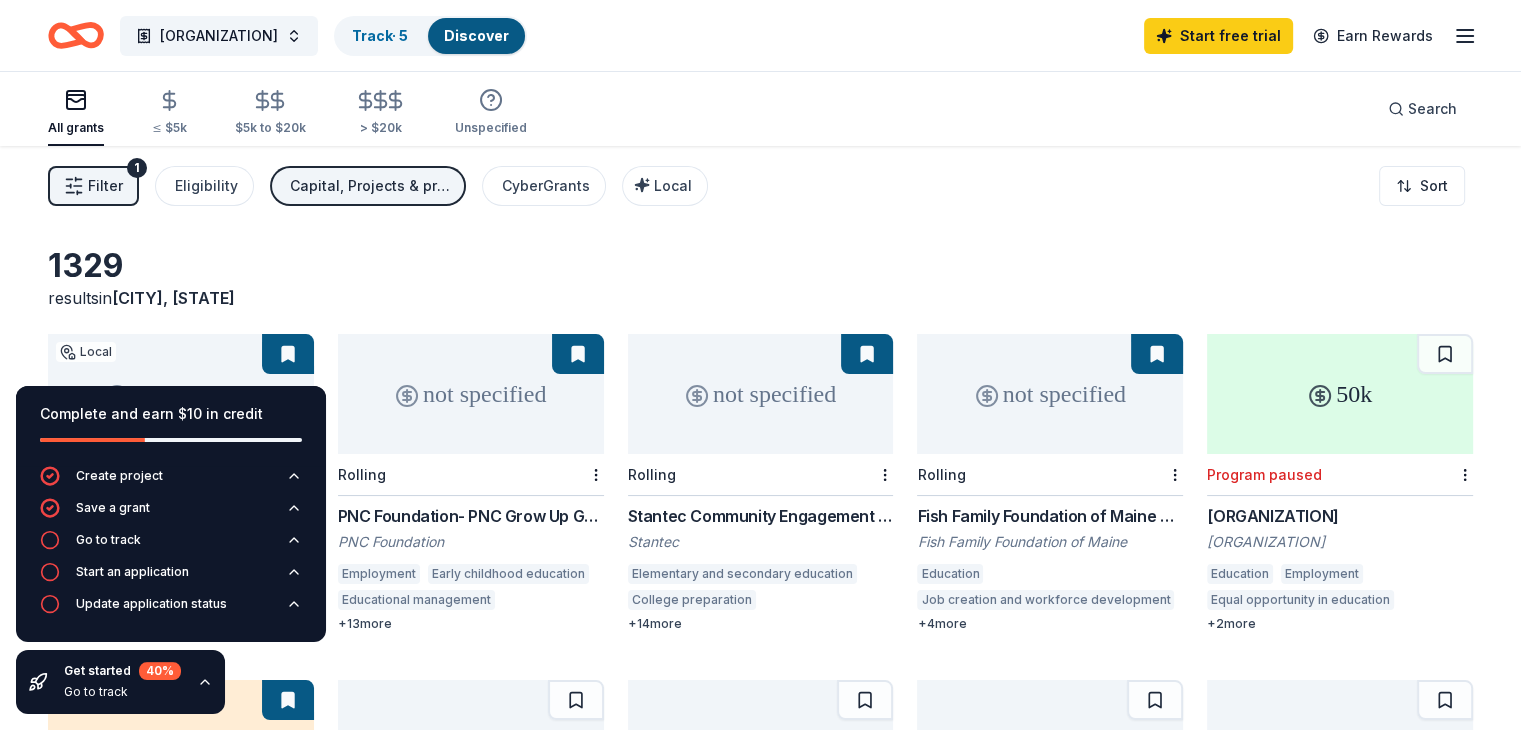 scroll, scrollTop: 0, scrollLeft: 0, axis: both 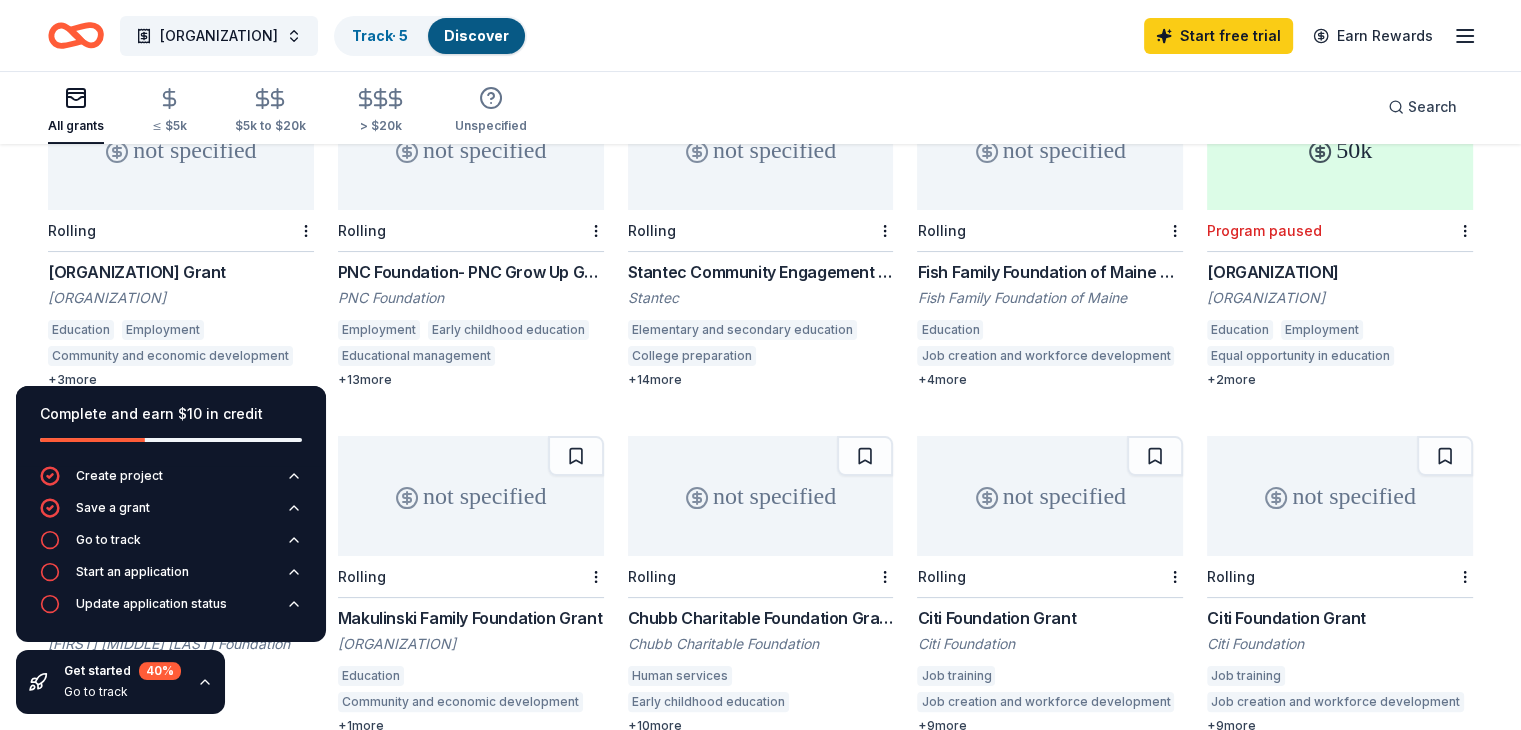 drag, startPoint x: 209, startPoint y: 169, endPoint x: 149, endPoint y: 221, distance: 79.397736 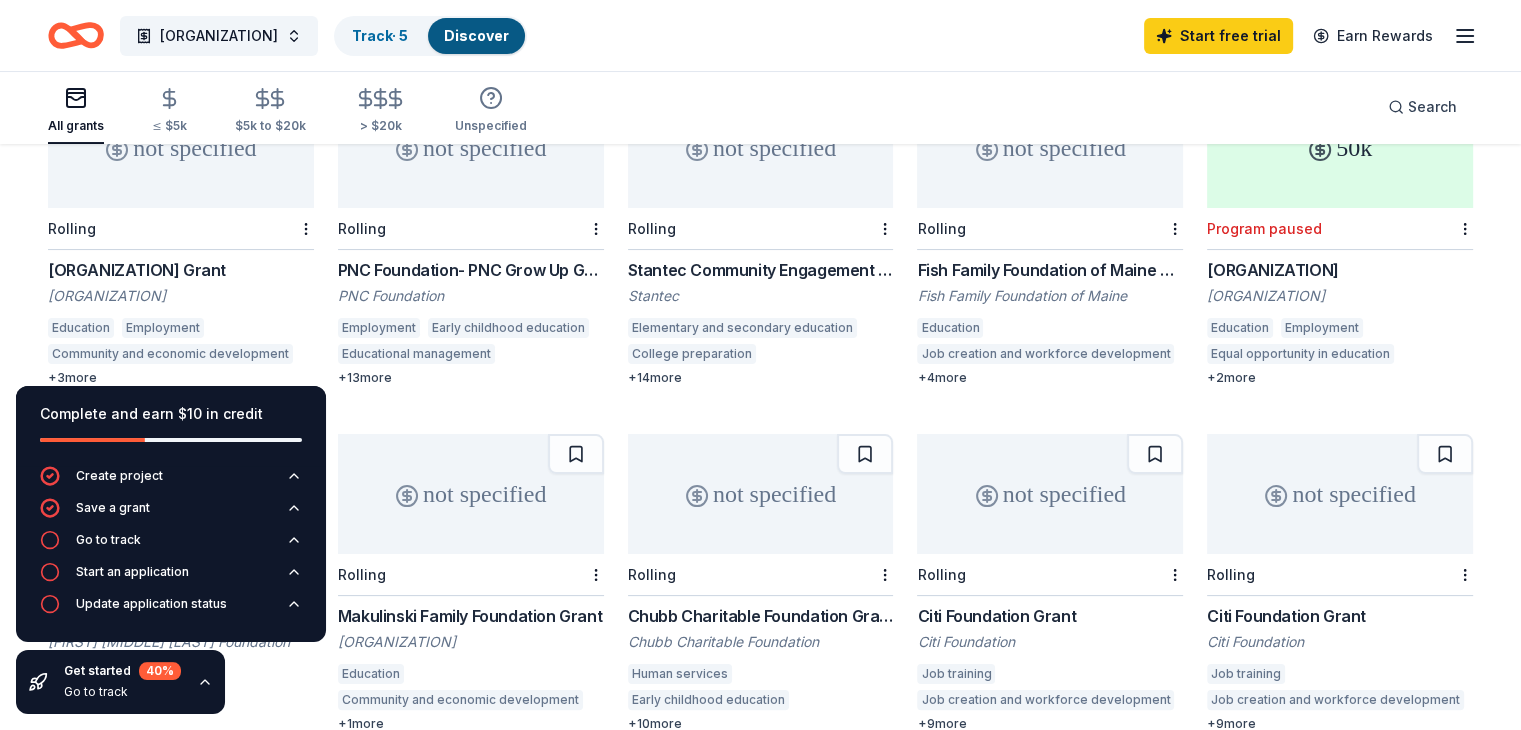 scroll, scrollTop: 247, scrollLeft: 0, axis: vertical 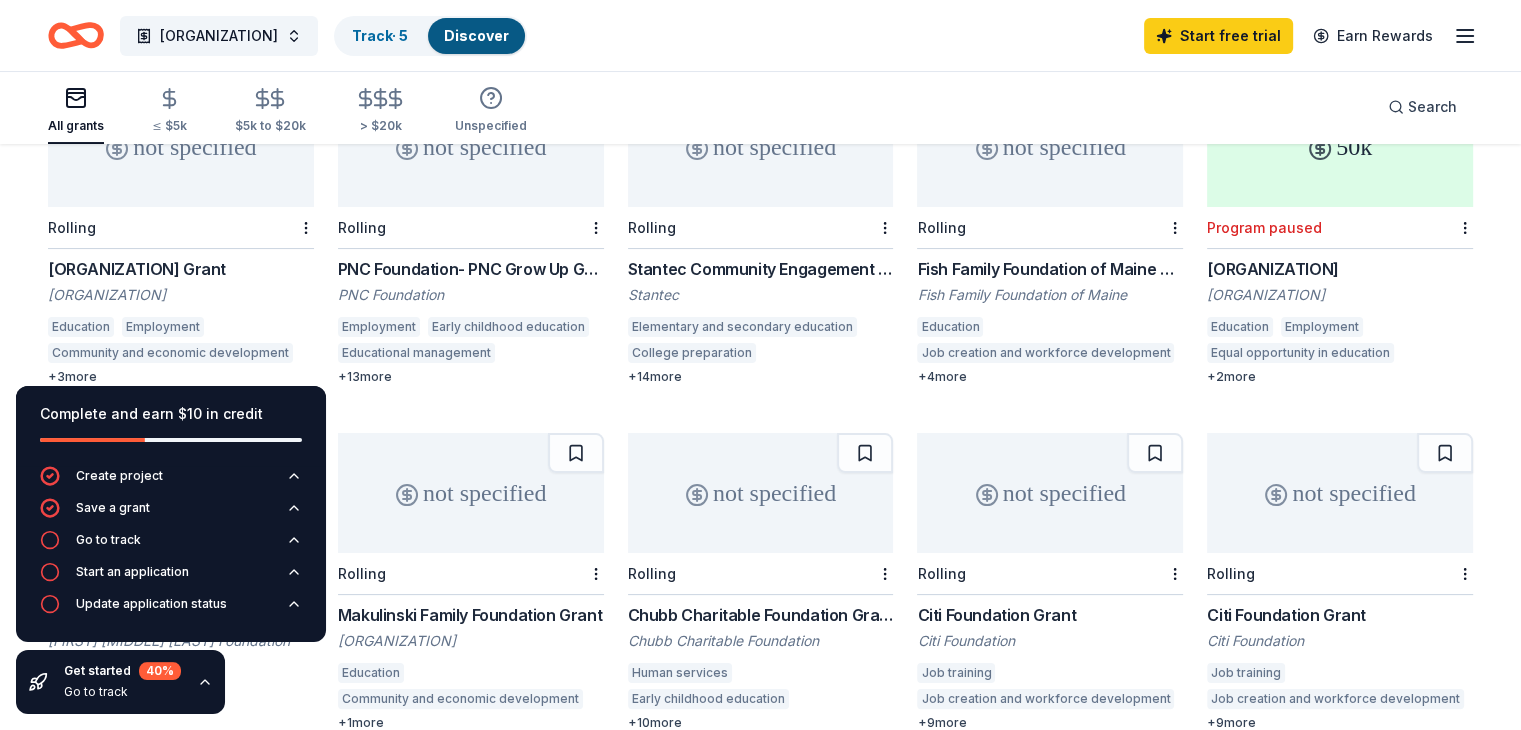 click on "Rolling" at bounding box center (471, 228) 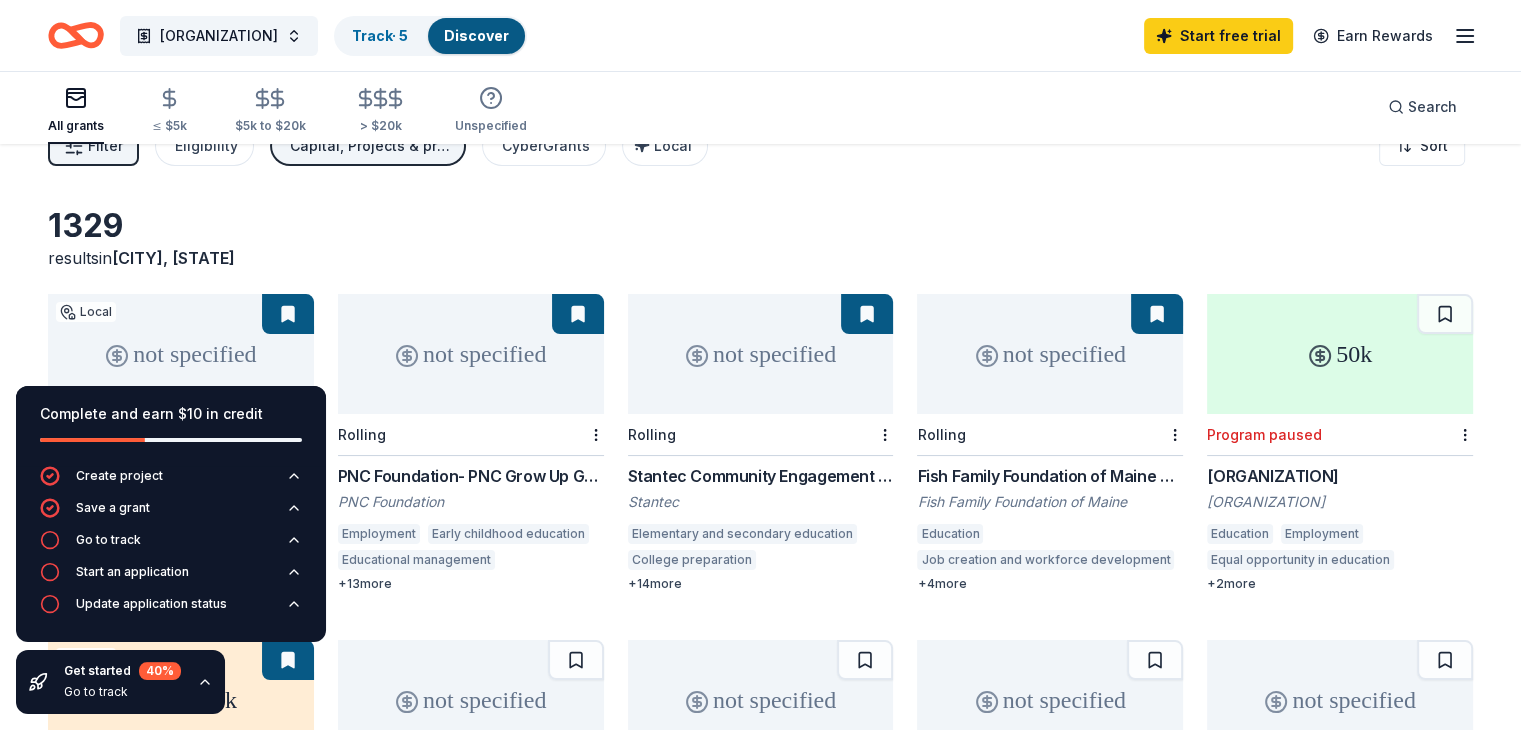 scroll, scrollTop: 21, scrollLeft: 0, axis: vertical 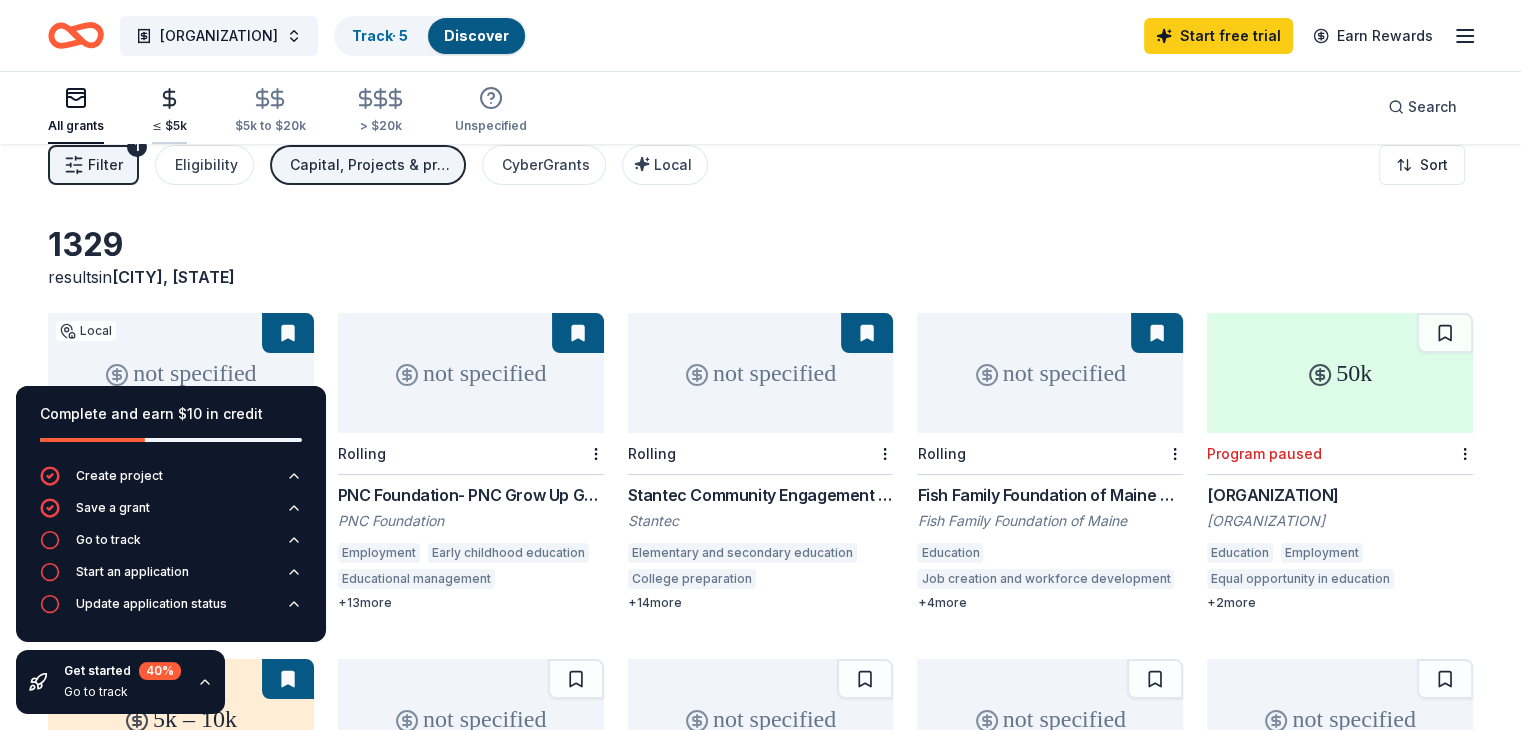 click on "≤ $5k" at bounding box center [169, 126] 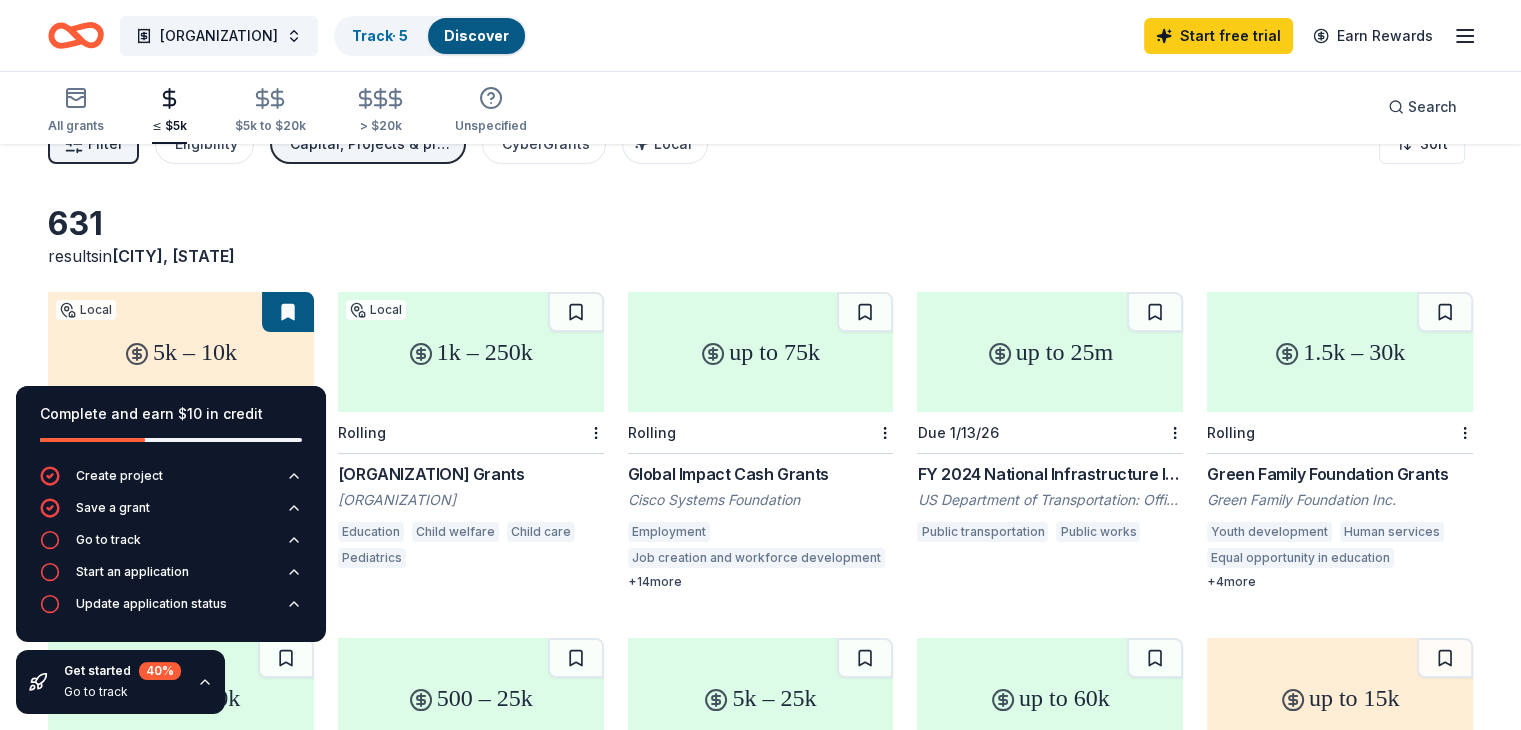 scroll, scrollTop: 0, scrollLeft: 0, axis: both 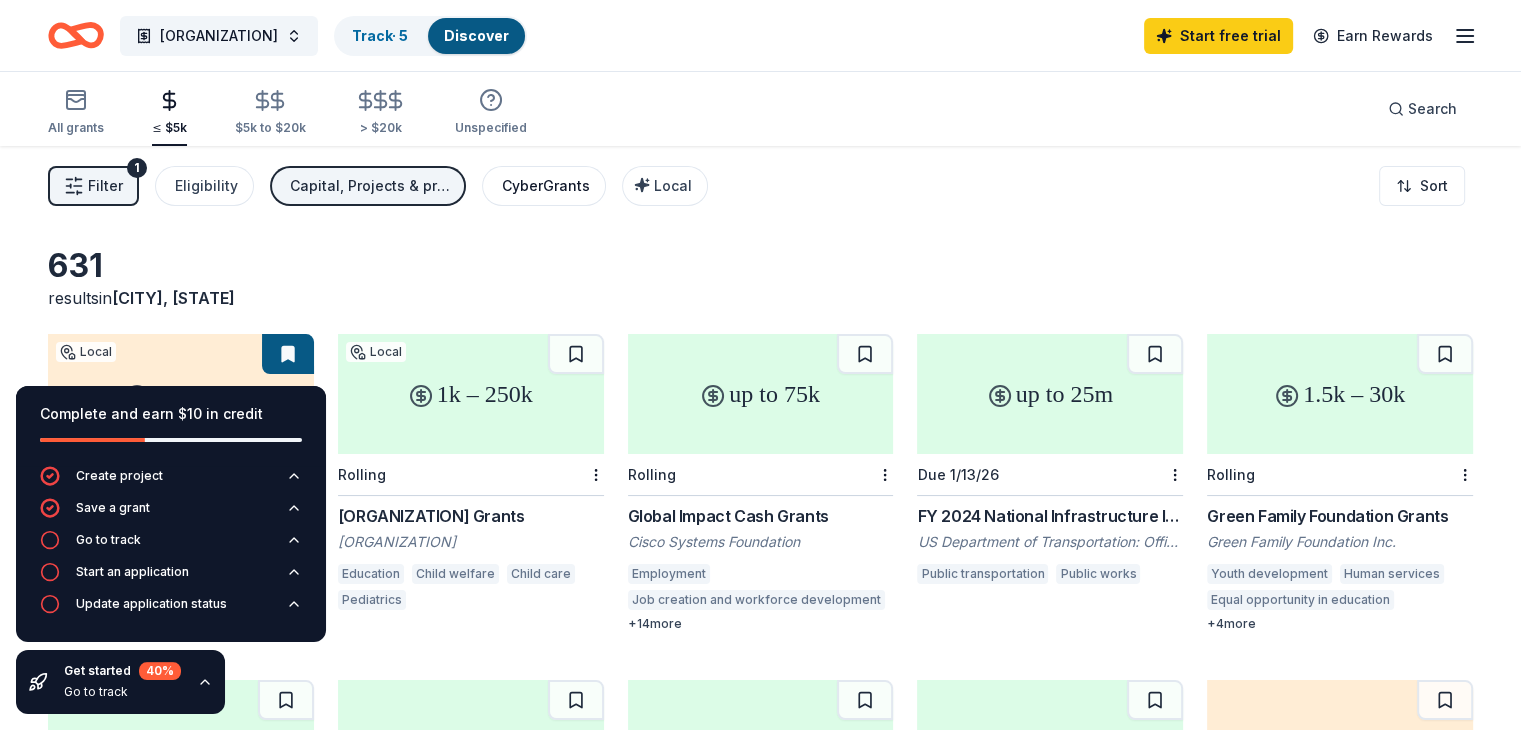 click on "CyberGrants" at bounding box center [544, 186] 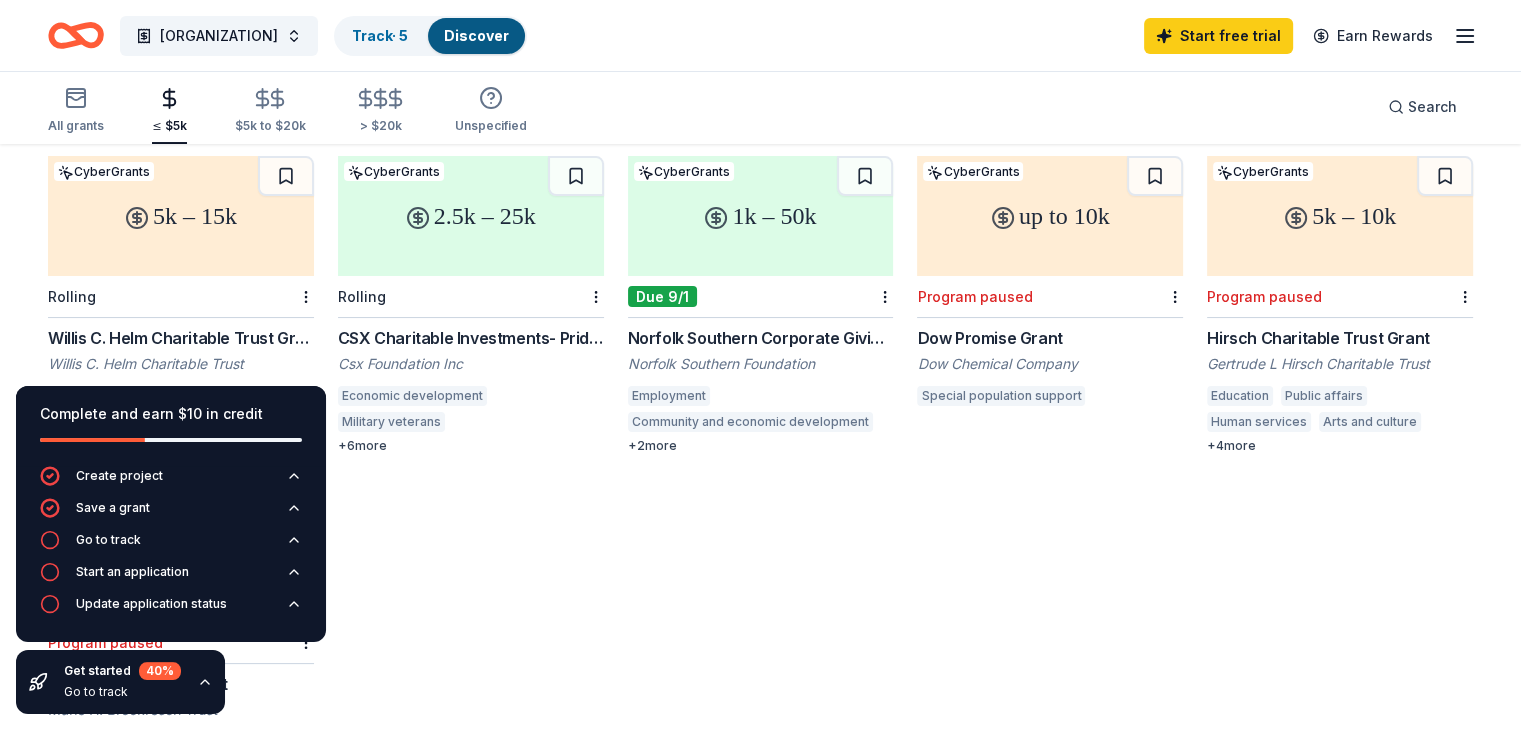 scroll, scrollTop: 179, scrollLeft: 0, axis: vertical 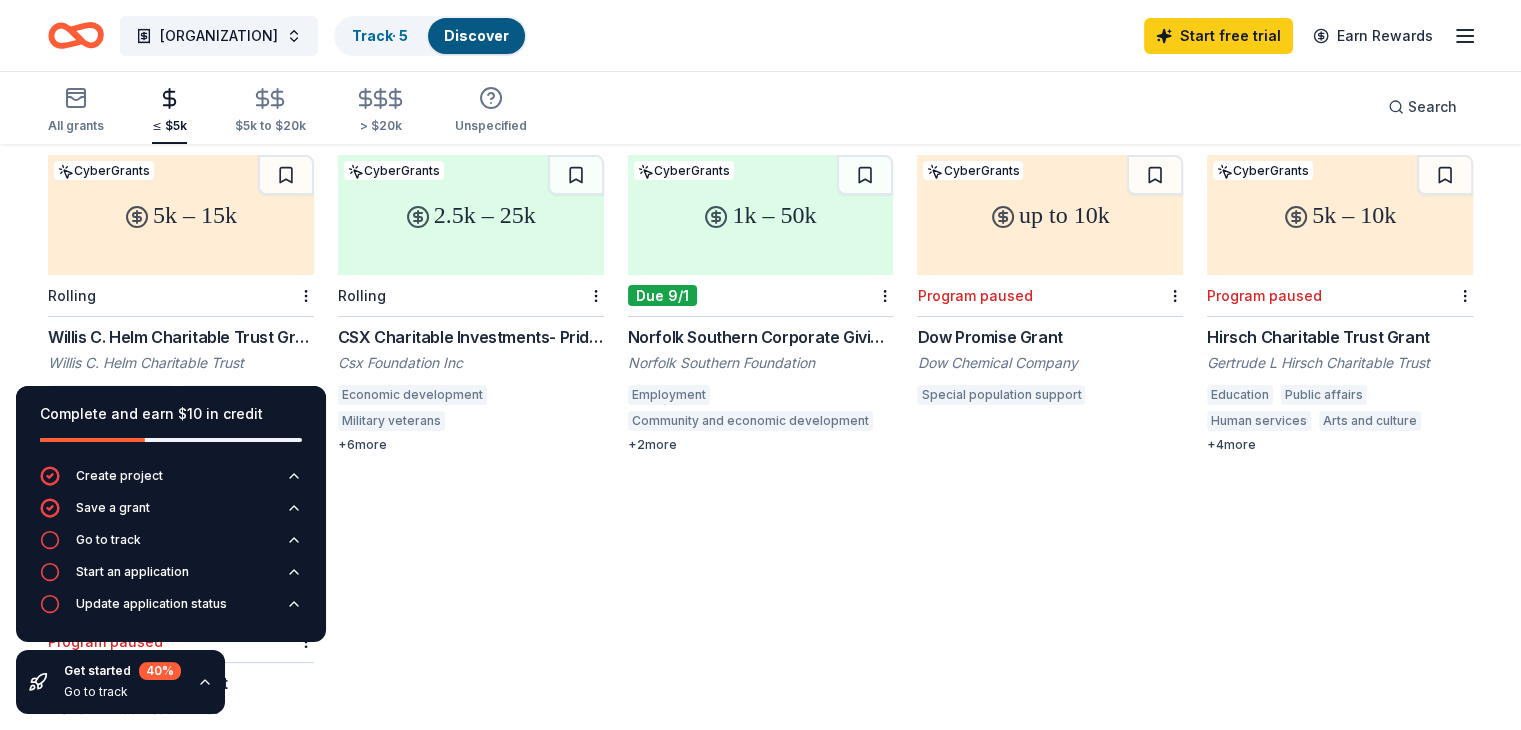 click on "5k – 15k" at bounding box center [181, 215] 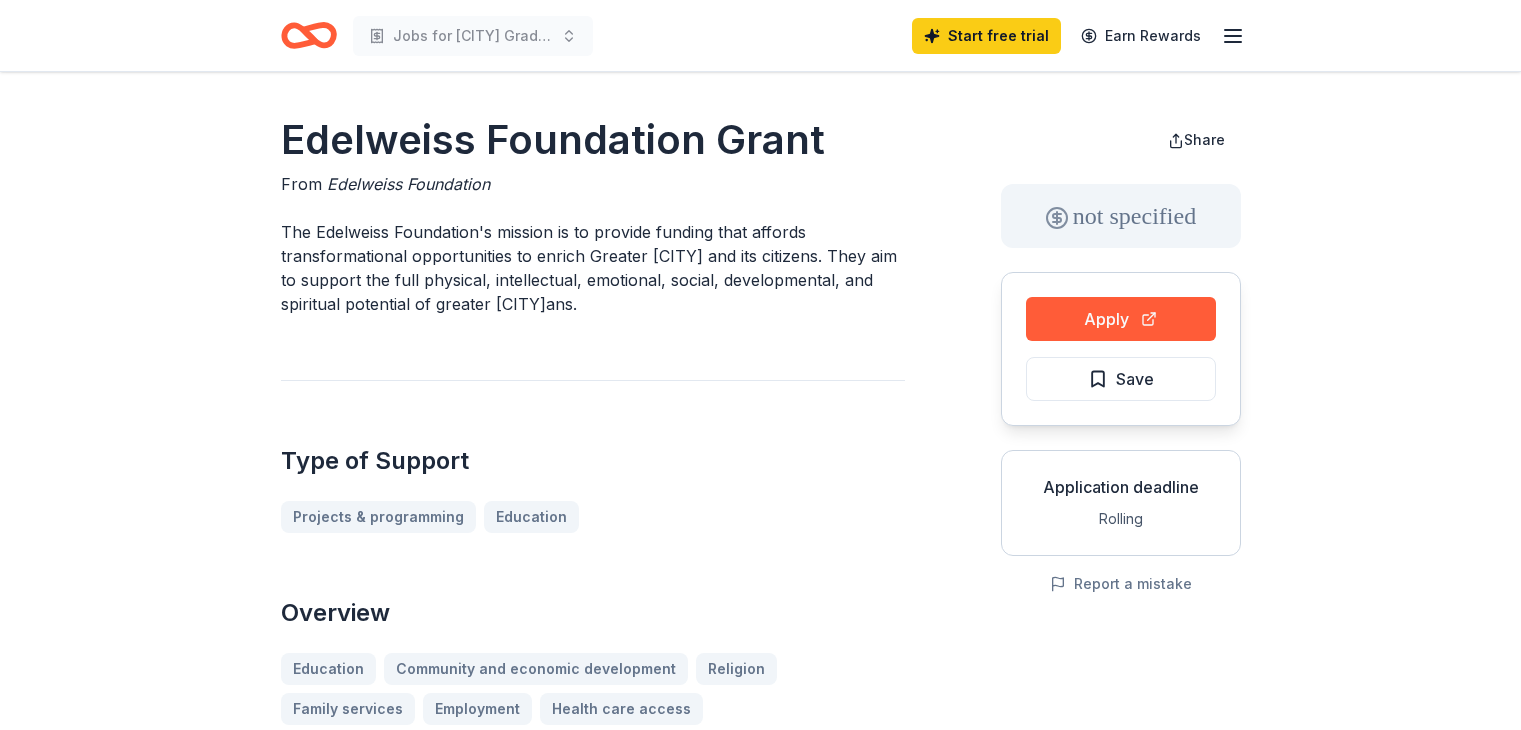scroll, scrollTop: 0, scrollLeft: 0, axis: both 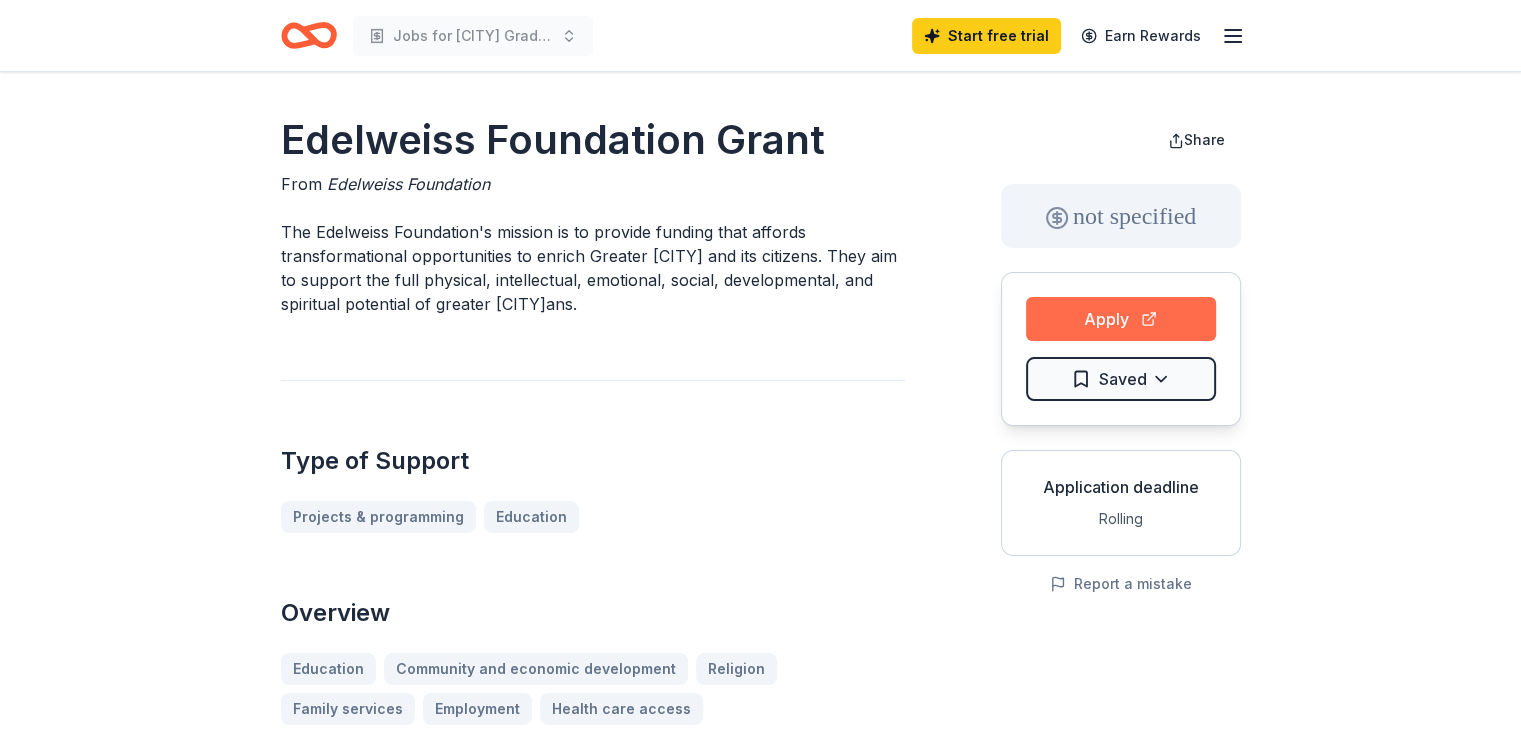 click on "Apply" at bounding box center (1121, 319) 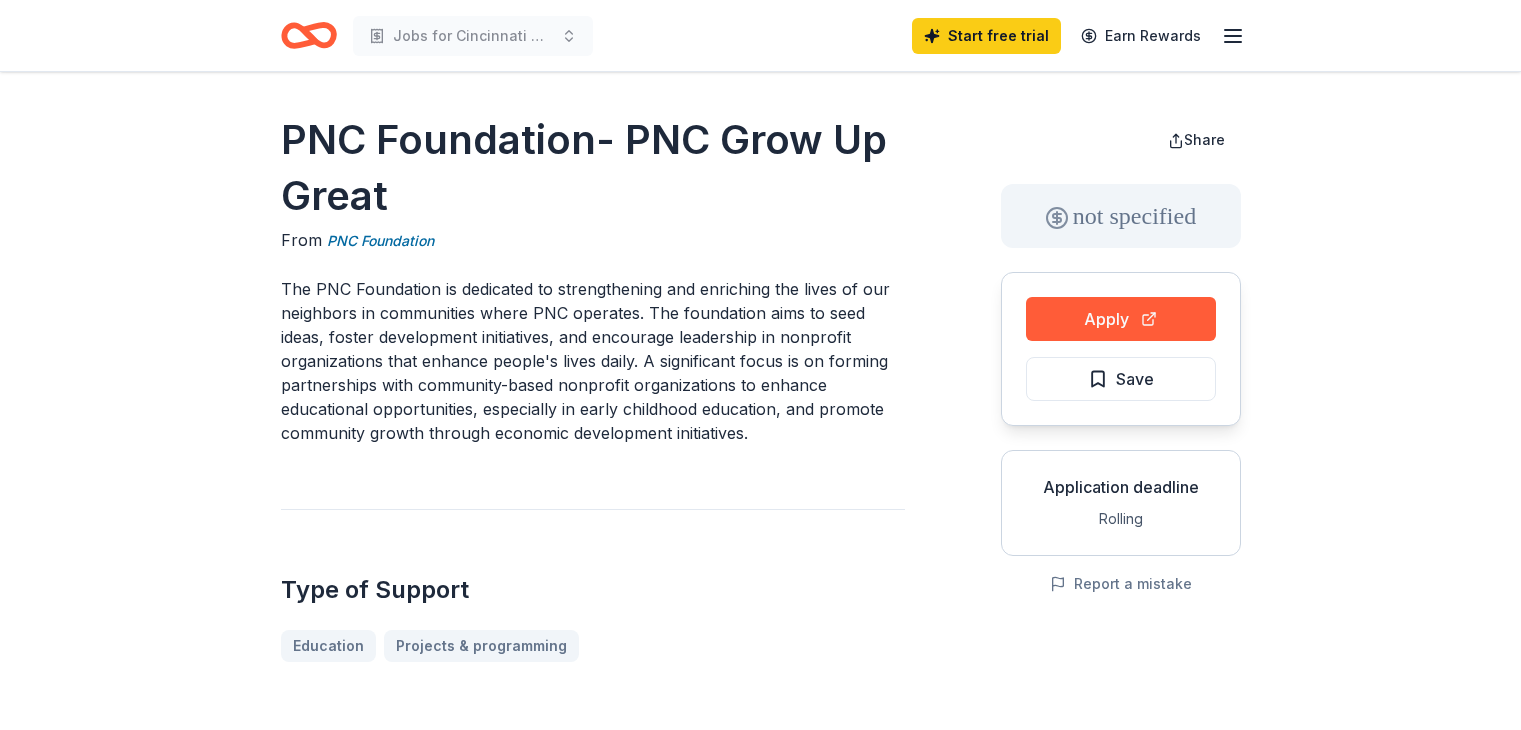 scroll, scrollTop: 0, scrollLeft: 0, axis: both 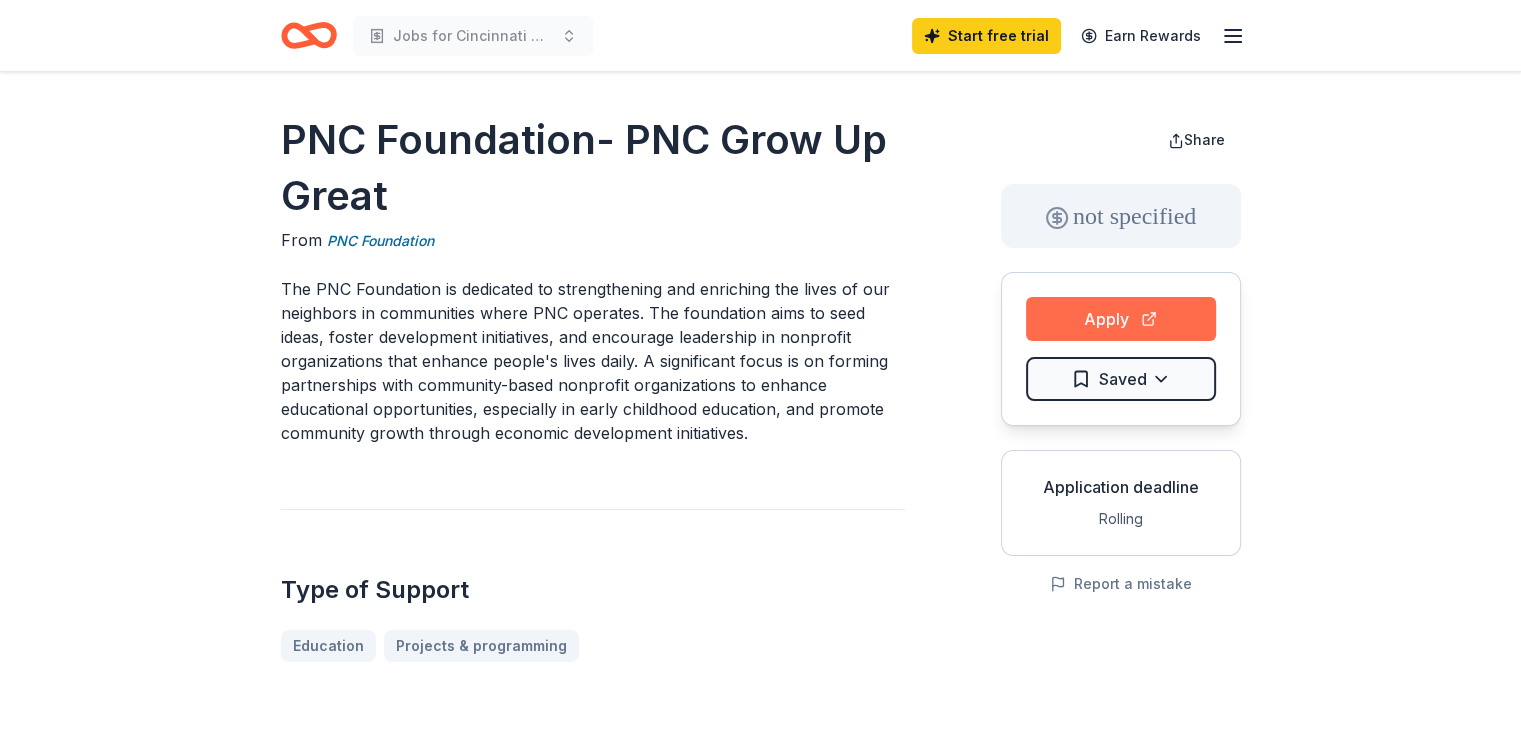 click on "Apply" at bounding box center (1121, 319) 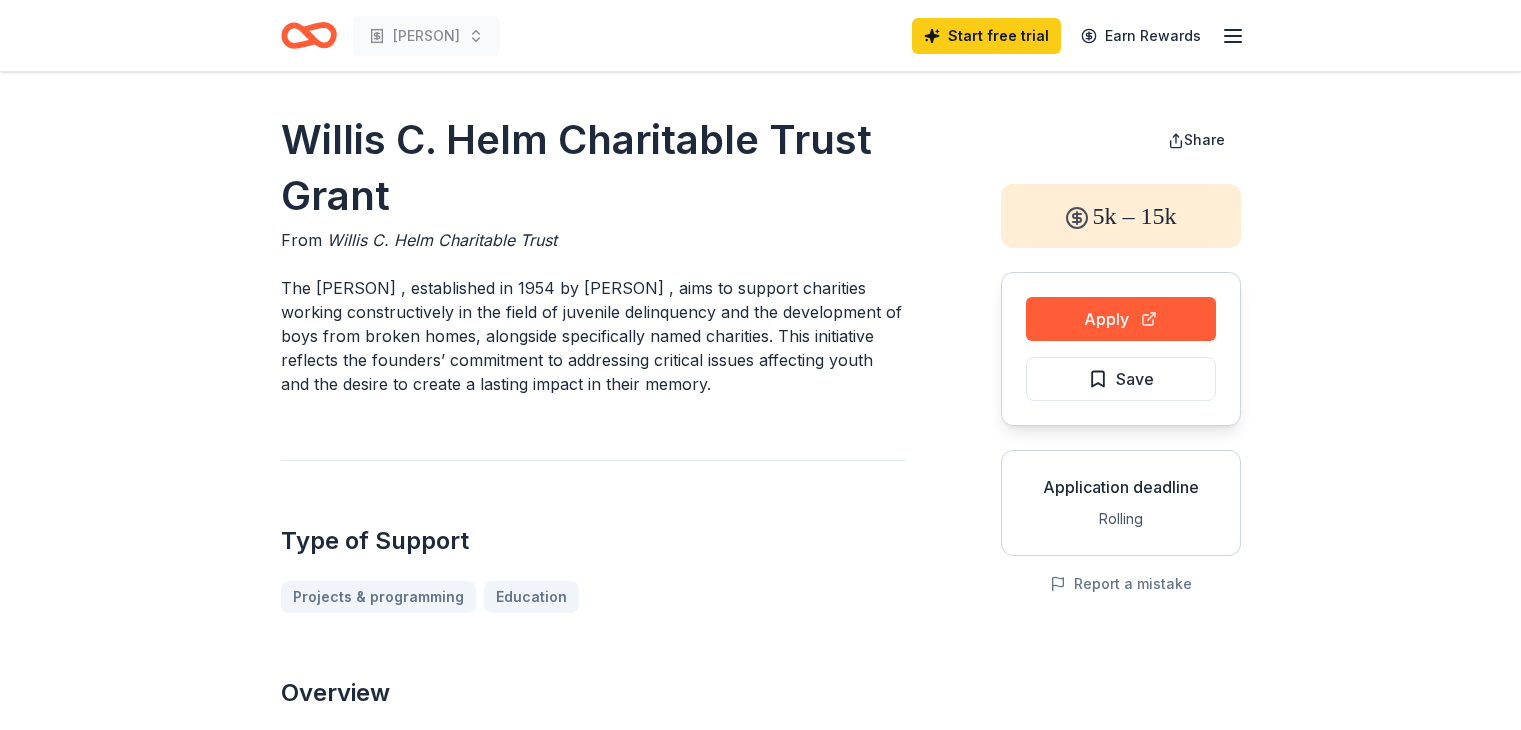 scroll, scrollTop: 0, scrollLeft: 0, axis: both 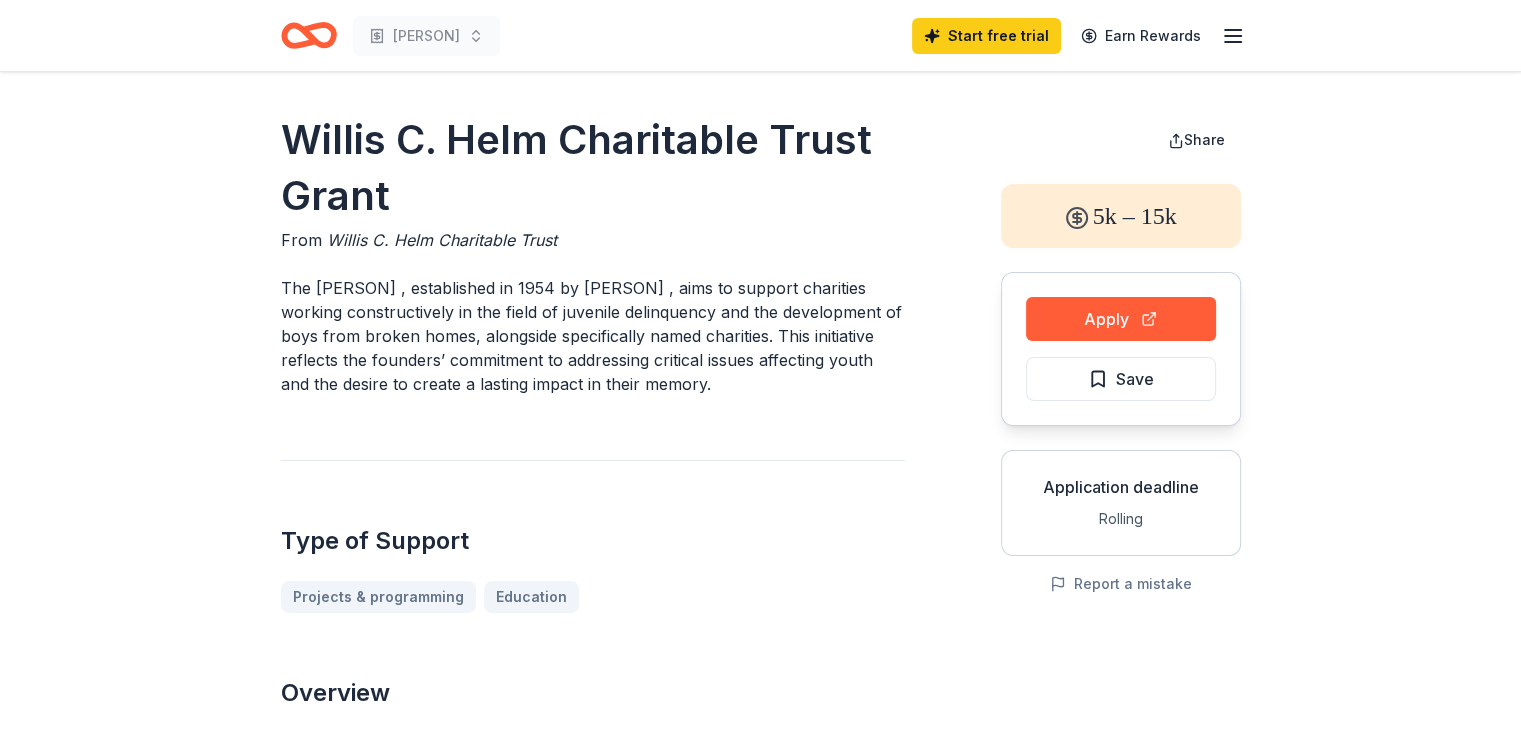 click on "The Willis C. Helm Charitable Trust, established in 1954 by Katherine B. Helm, aims to support charities working constructively in the field of juvenile delinquency and the development of boys from broken homes, alongside specifically named charities. This initiative reflects the founders’ commitment to addressing critical issues affecting youth and the desire to create a lasting impact in their memory." at bounding box center [593, 336] 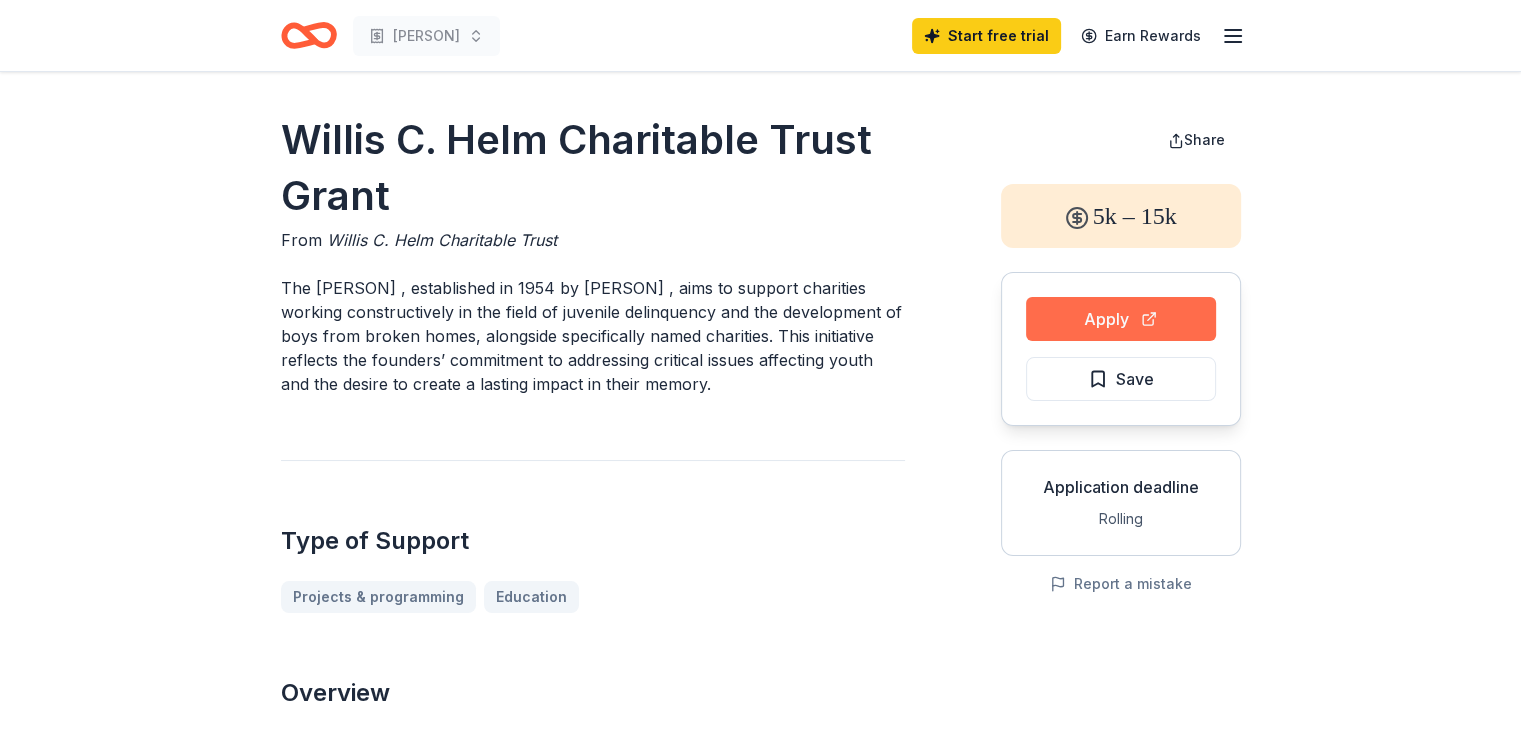 click on "Apply" at bounding box center [1121, 319] 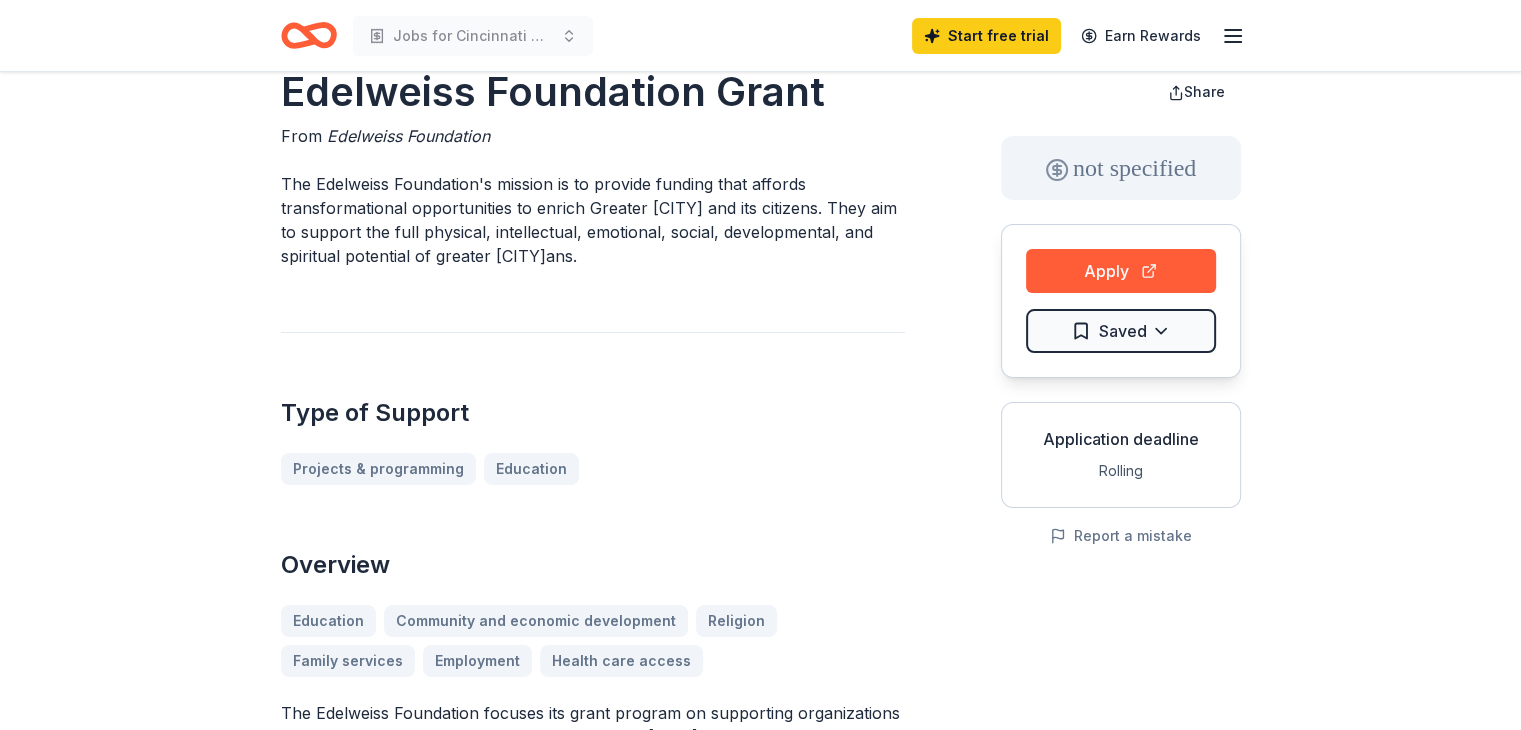 scroll, scrollTop: 0, scrollLeft: 0, axis: both 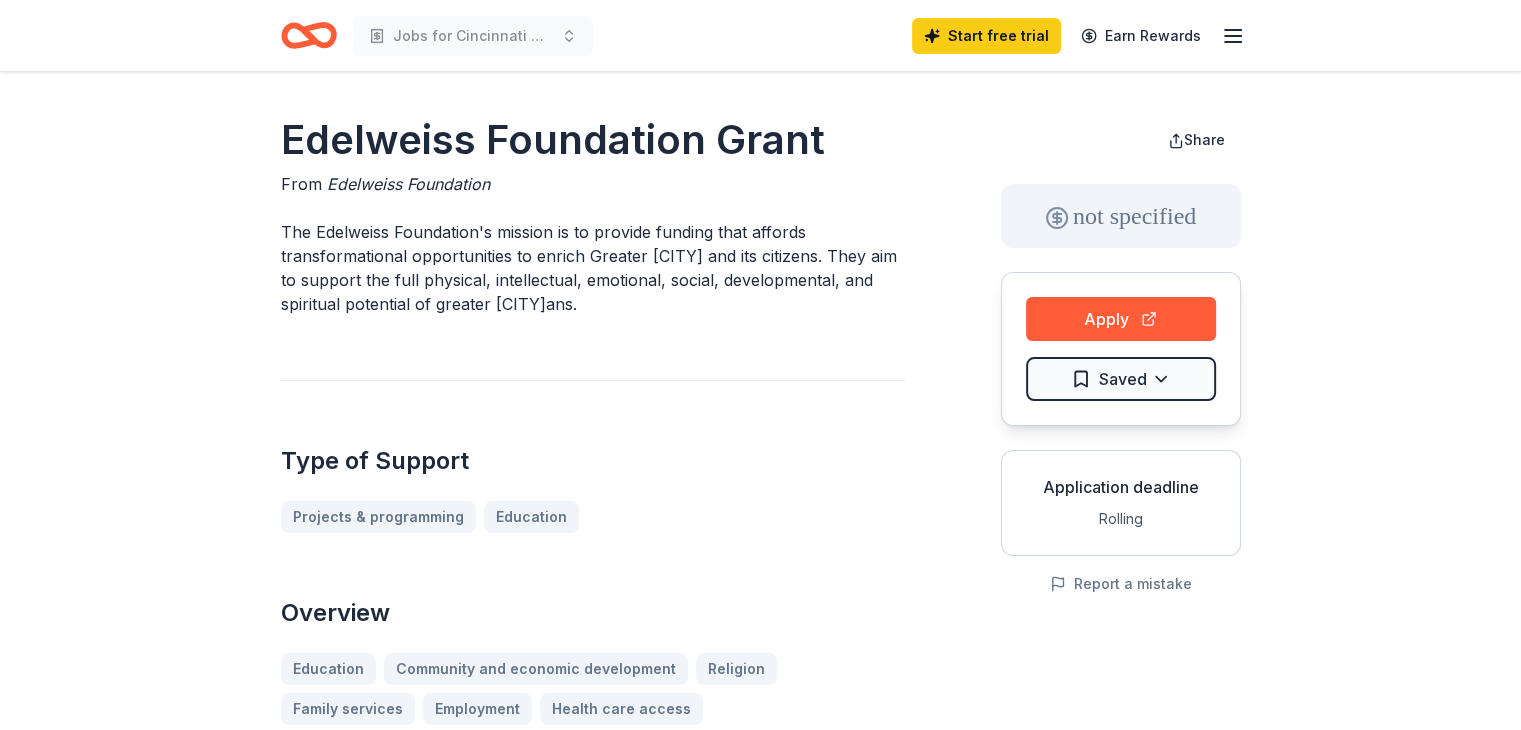 click 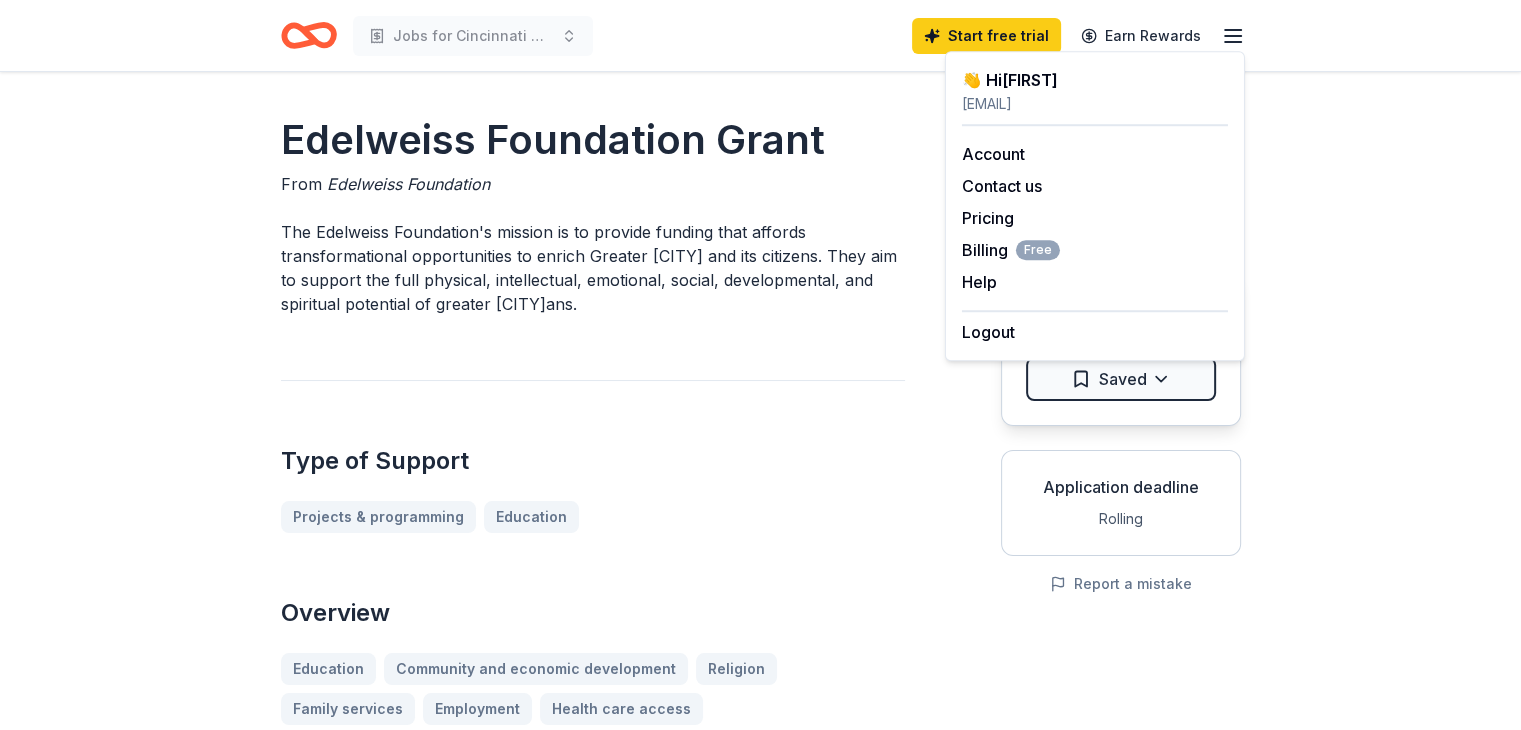 click on "Edelweiss Foundation Grant From Edelweiss Foundation The Edelweiss Foundation's mission is to provide funding that affords transformational opportunities to enrich Greater [CITY] and its citizens. They aim to support the full physical, intellectual, emotional, social, developmental, and spiritual potential of greater [CITY]ans. Type of Support Projects & programming Education Overview Education Community and economic development Religion Family services Employment Health care access The Edelweiss Foundation focuses its grant program on supporting organizations led by individuals dedicated to the betterment of [CITY]. The foundation is interested in proposals that benefit the greater [CITY] area, especially those from 501(C)(3) nonprofits. Key areas of support include education, career assistance, healthcare, family/community support, spiritual growth, and the development of [CITY]. Eligibility Organization's Location USA Program Location [STATE] ([COUNTY] County) Organization Type" at bounding box center (593, 687) 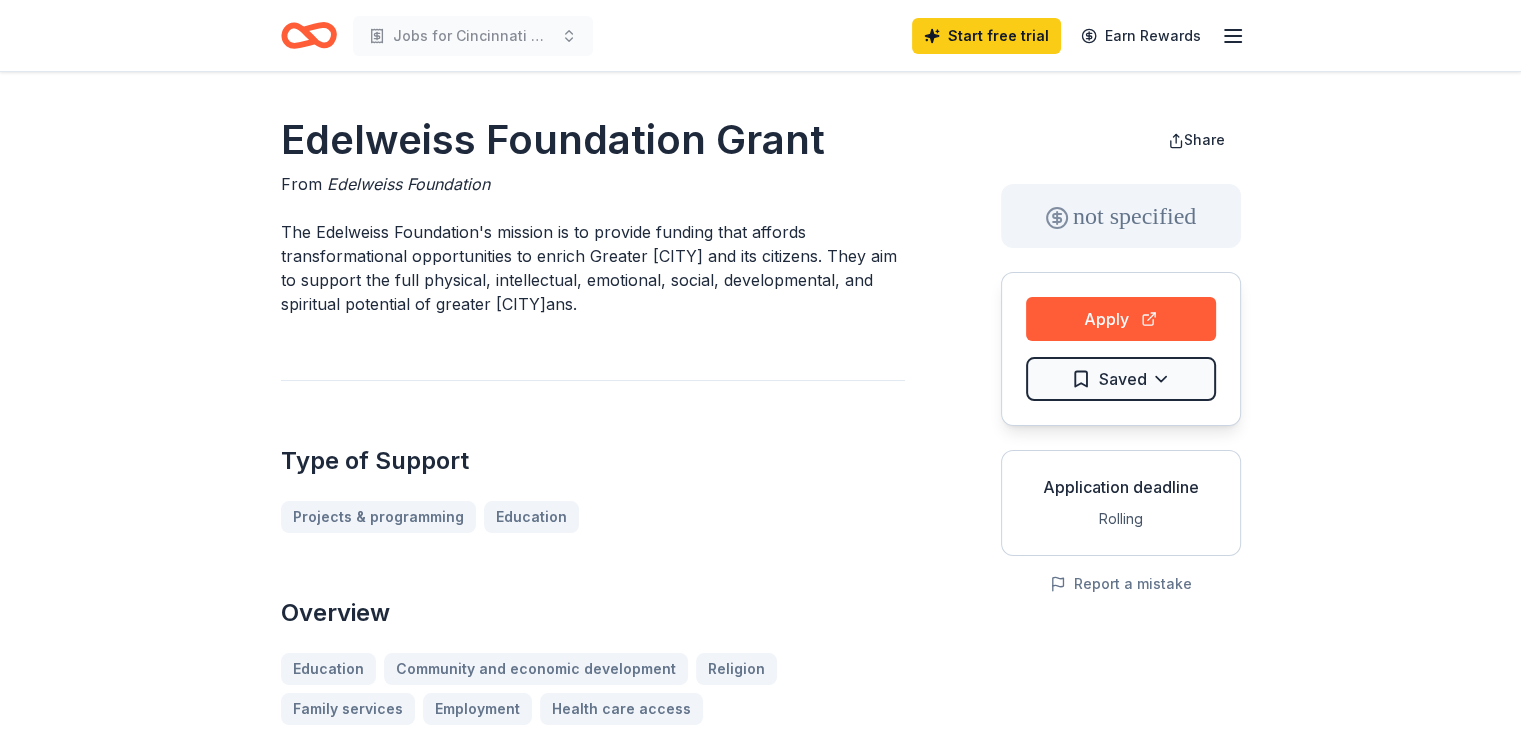 click 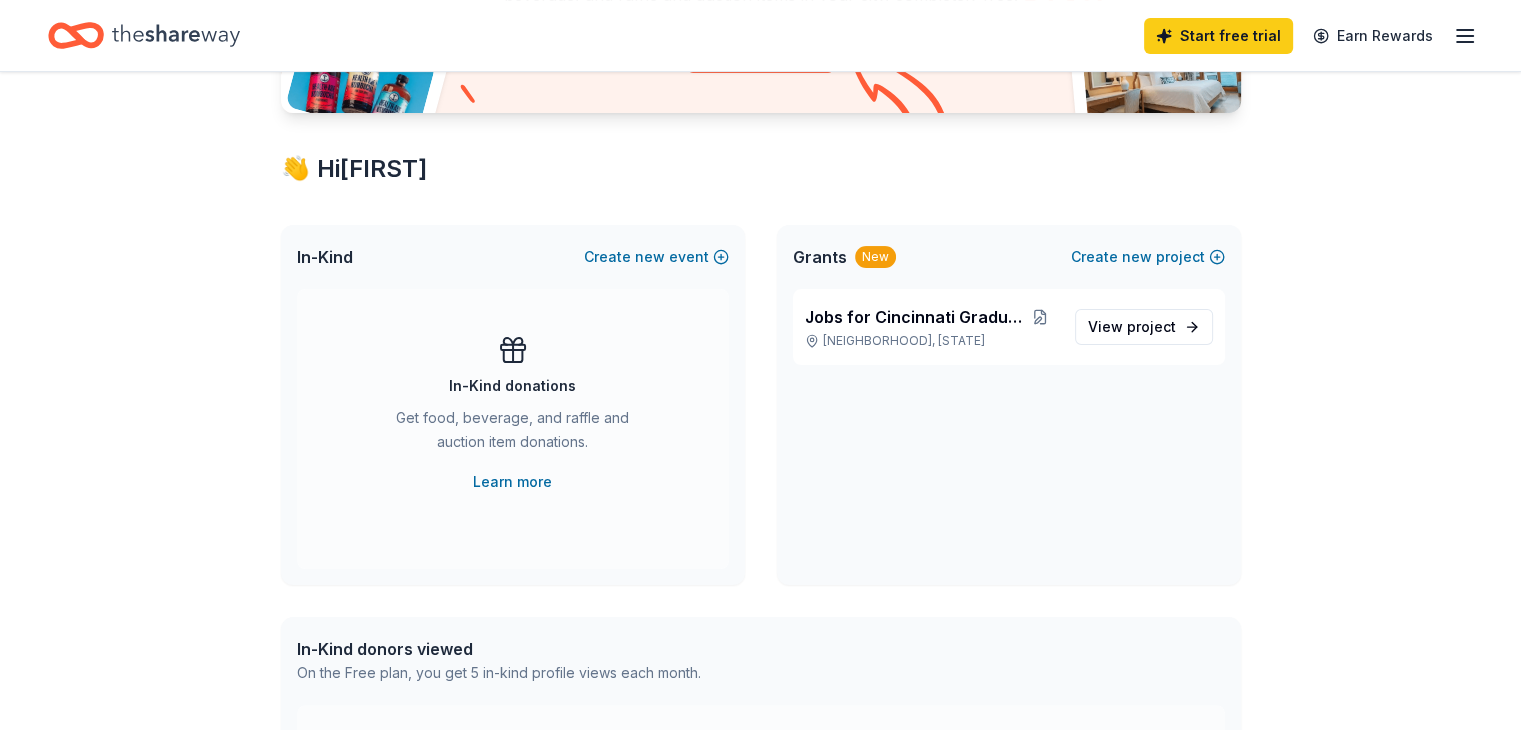 scroll, scrollTop: 415, scrollLeft: 0, axis: vertical 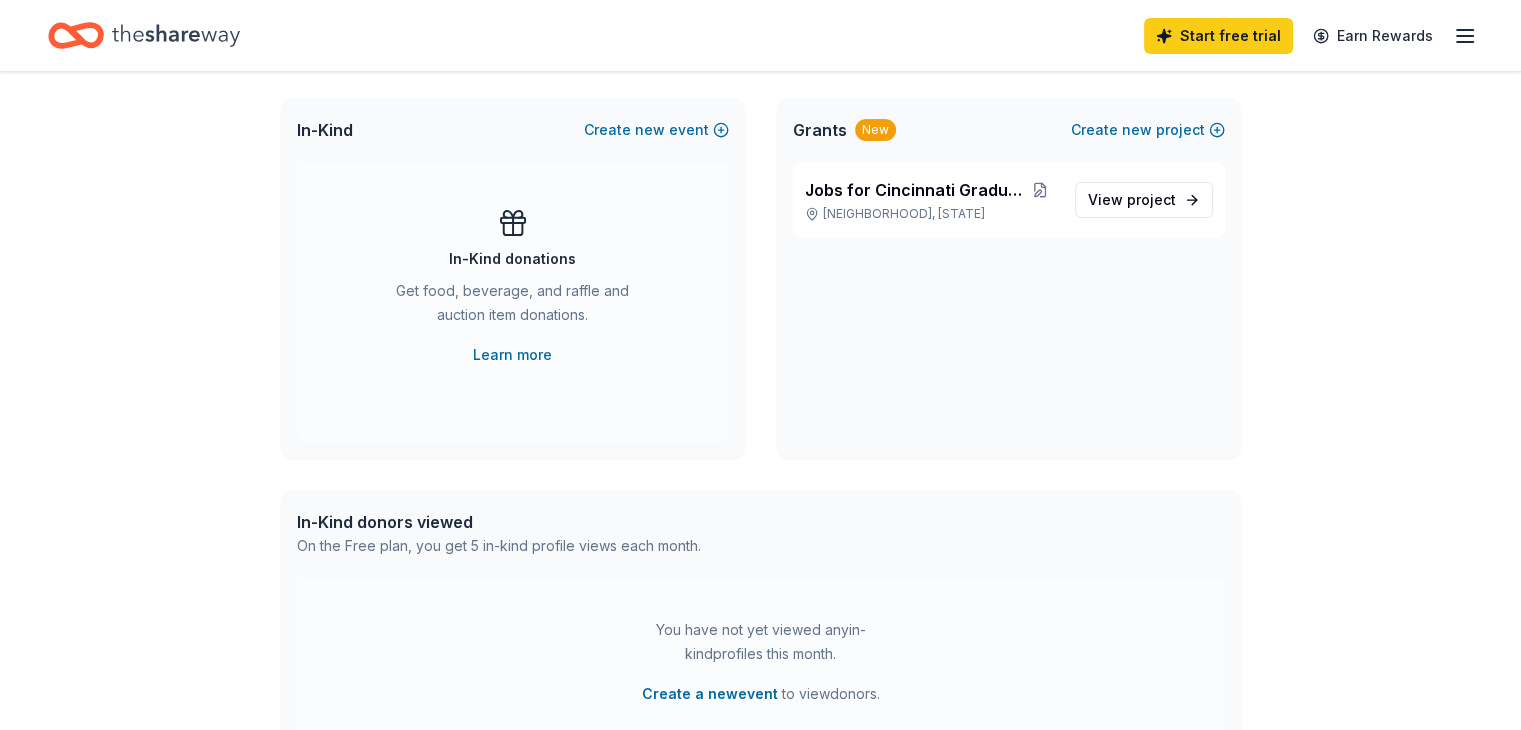 click on "Jobs for [CITY] Graduates [NEIGHBORHOOD], [STATE] View project" at bounding box center (1009, 310) 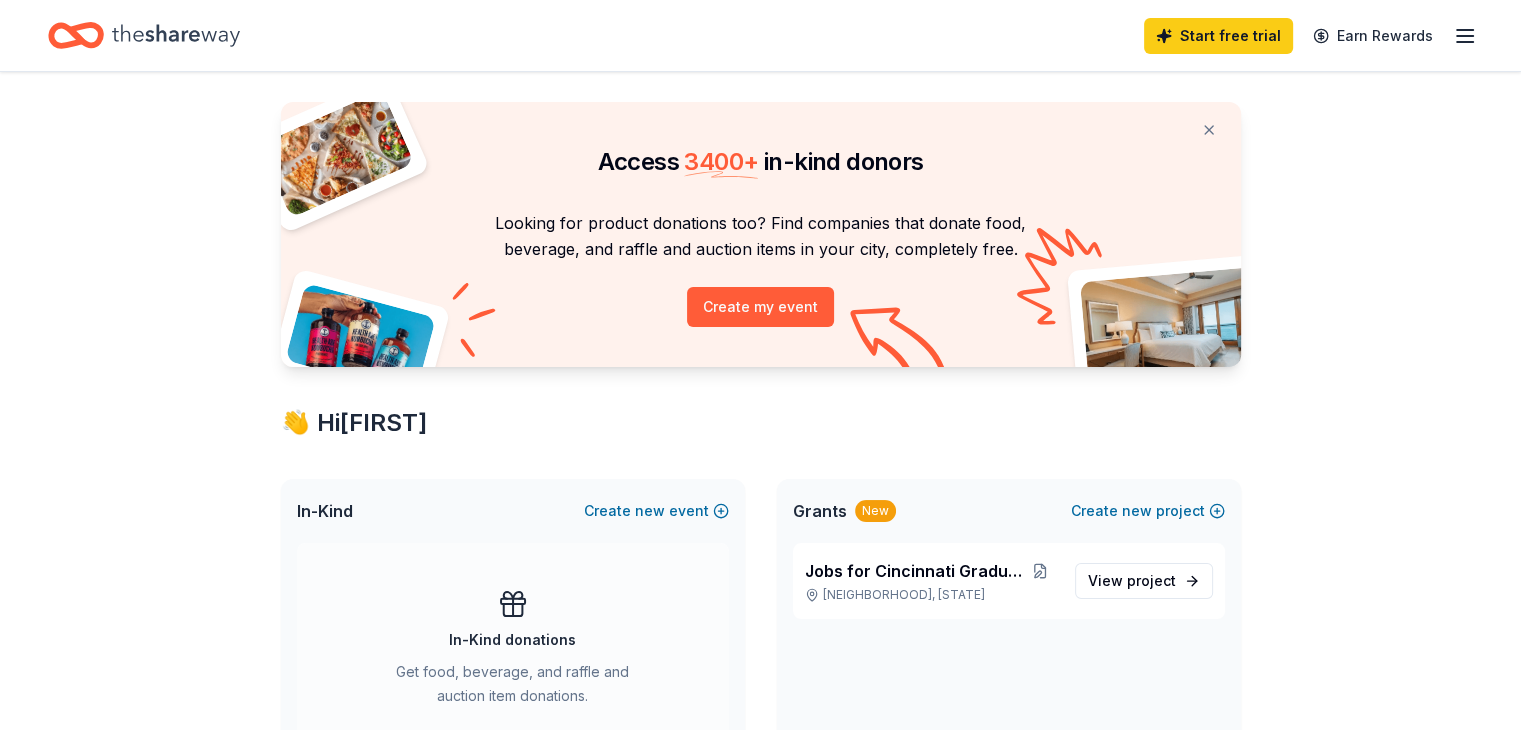 scroll, scrollTop: 0, scrollLeft: 0, axis: both 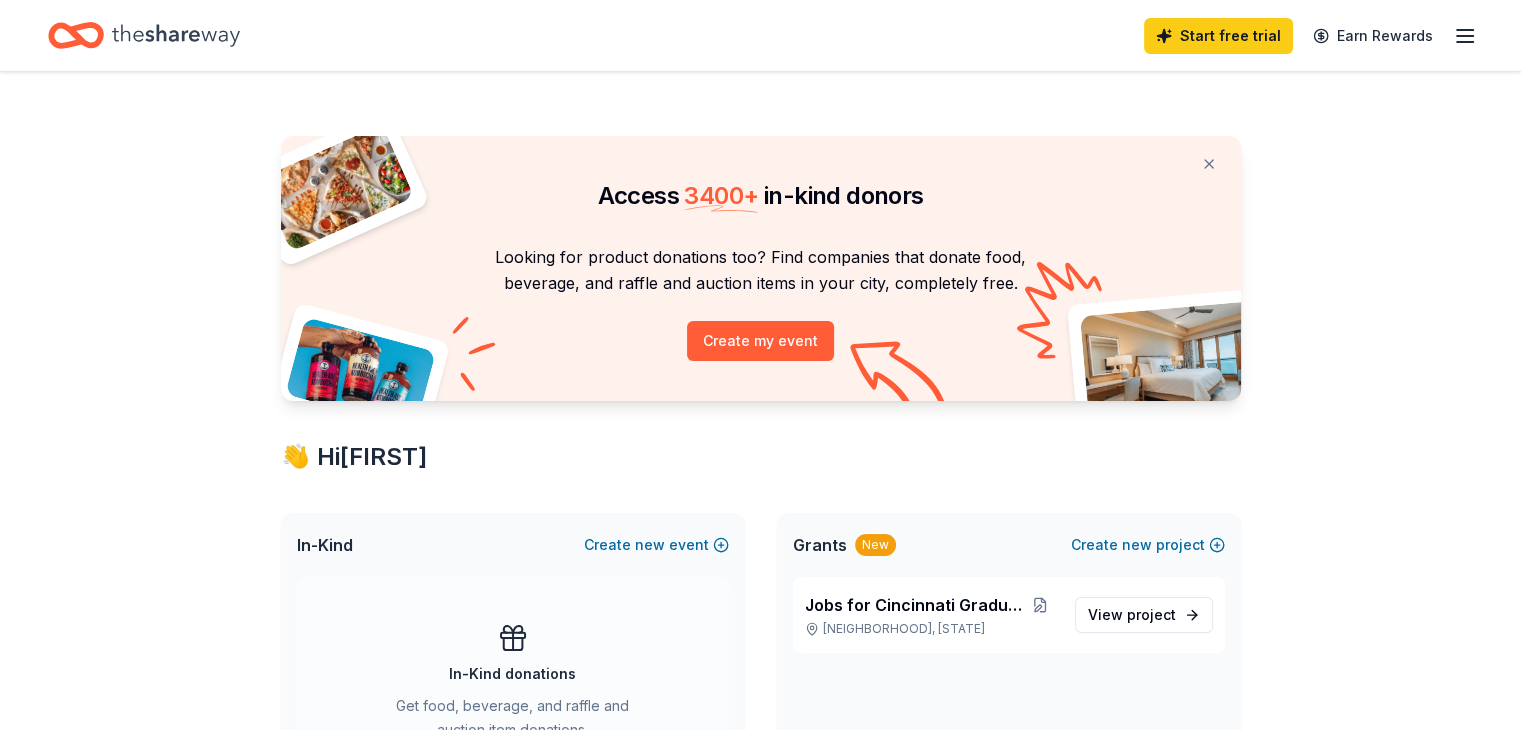 click on "Start free  trial Earn Rewards" at bounding box center [1310, 35] 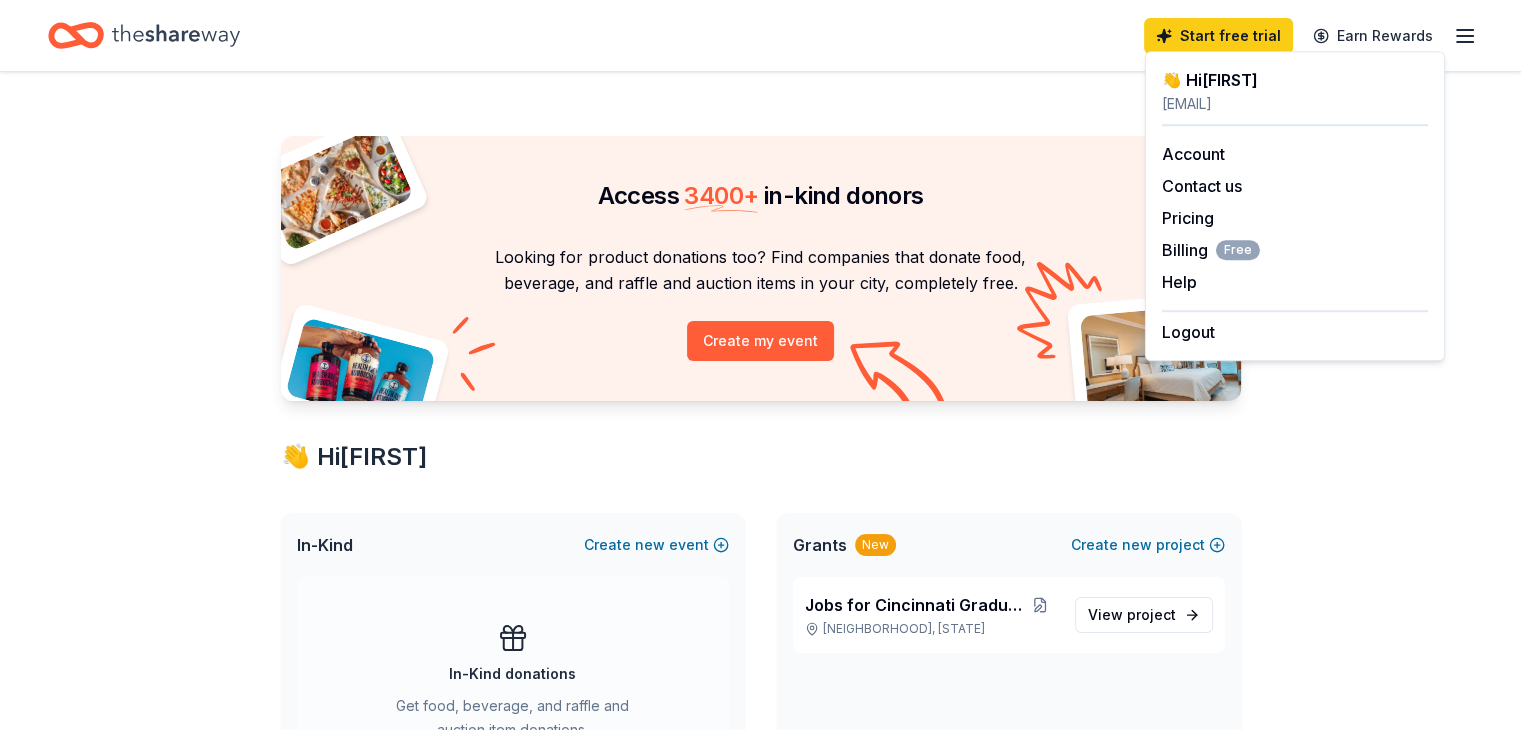 click 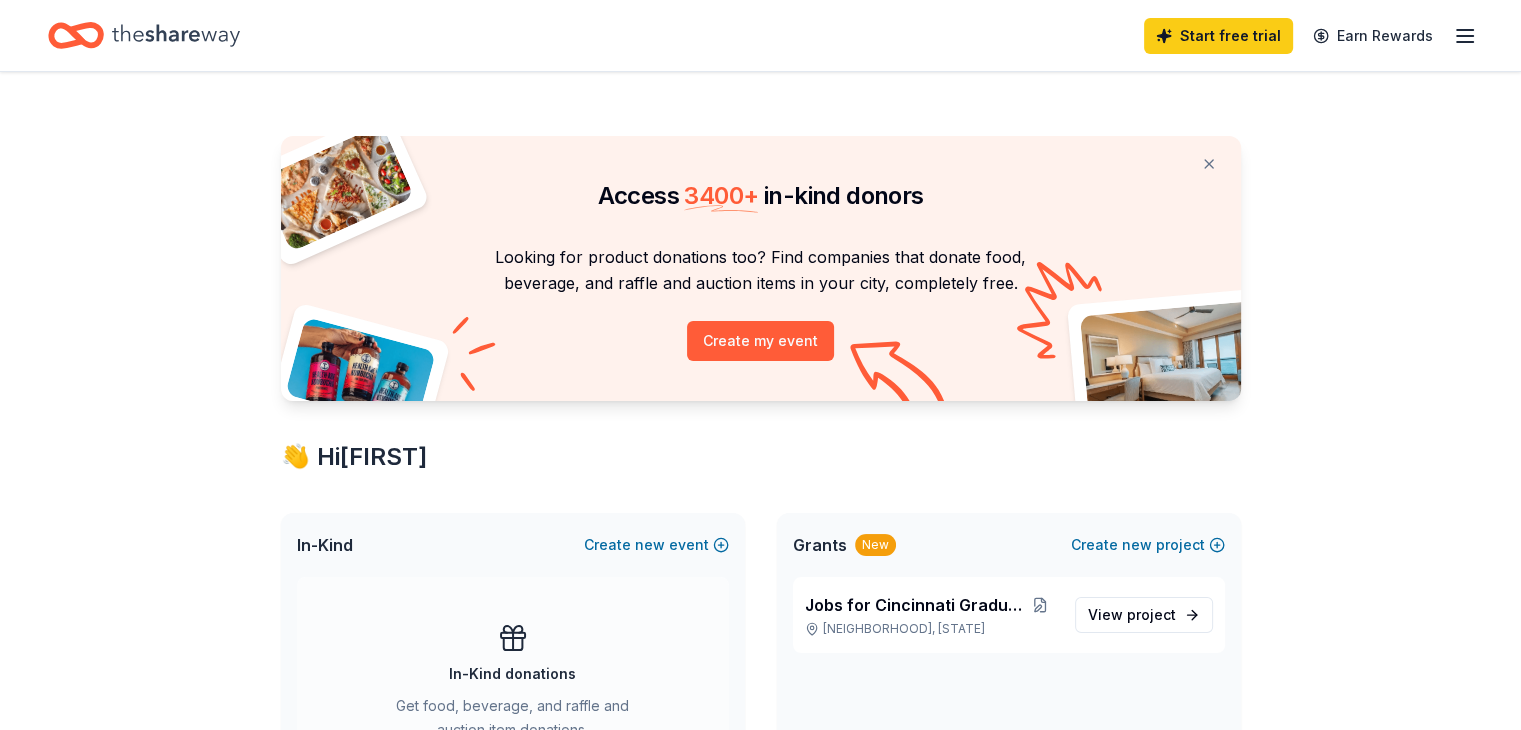 click 